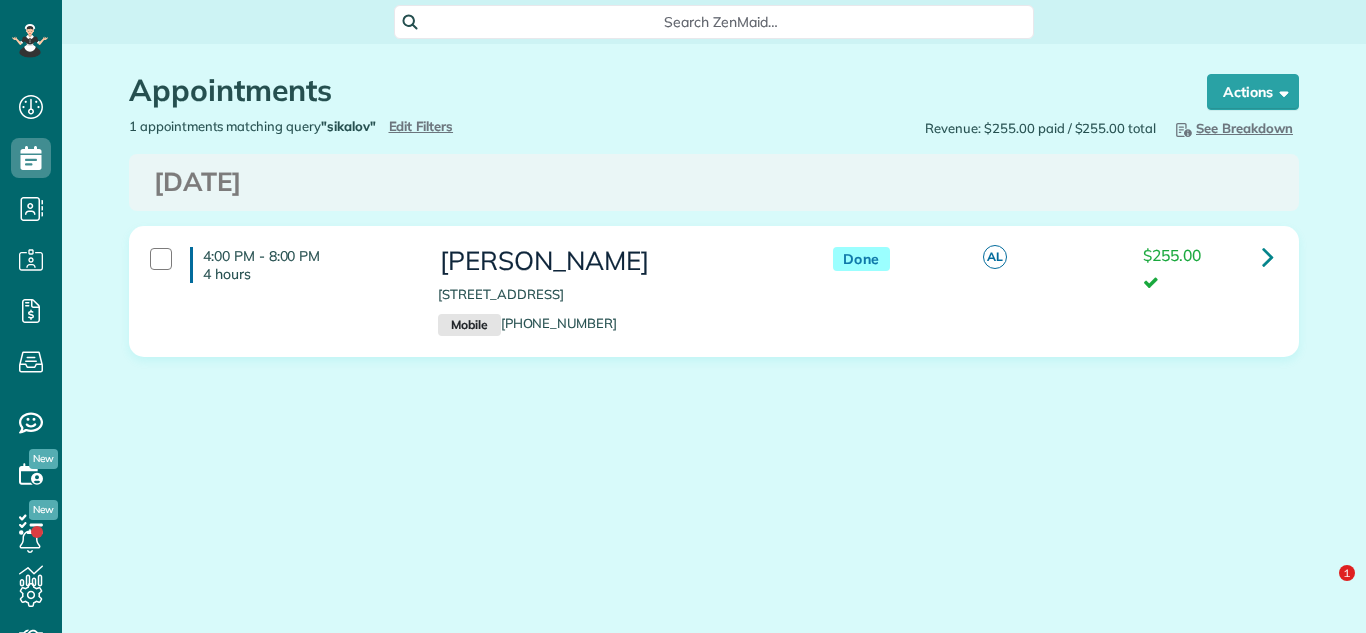scroll, scrollTop: 0, scrollLeft: 0, axis: both 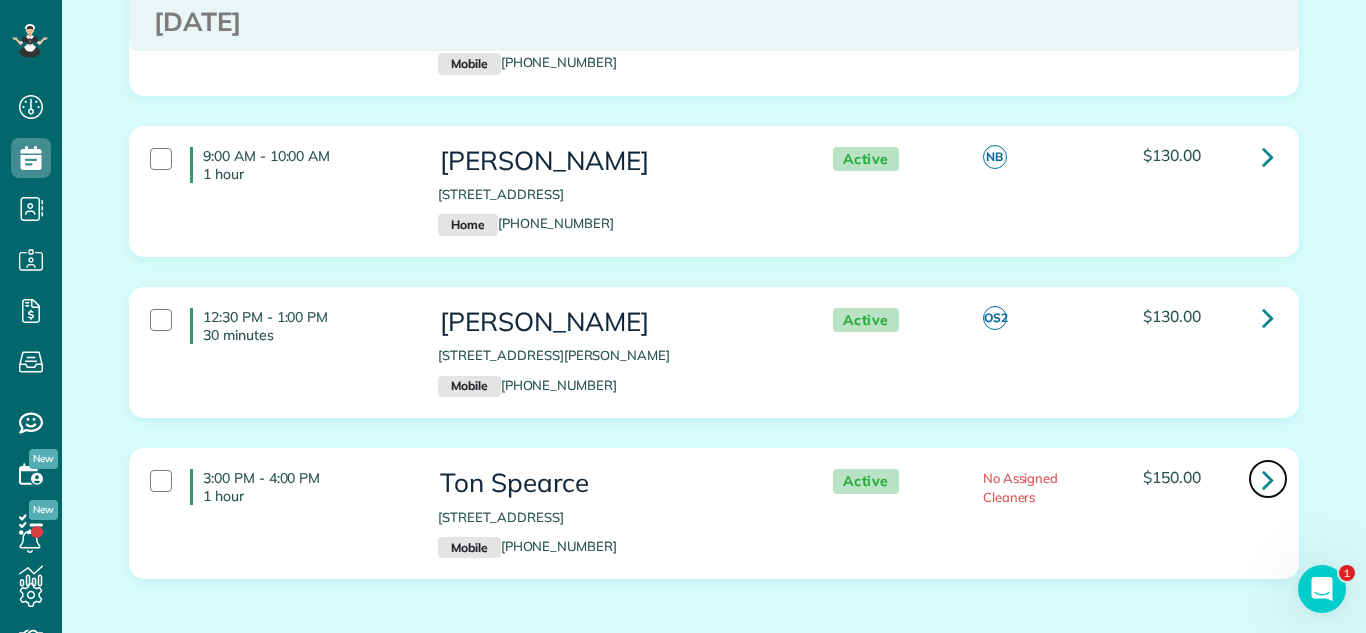 click at bounding box center (1268, 479) 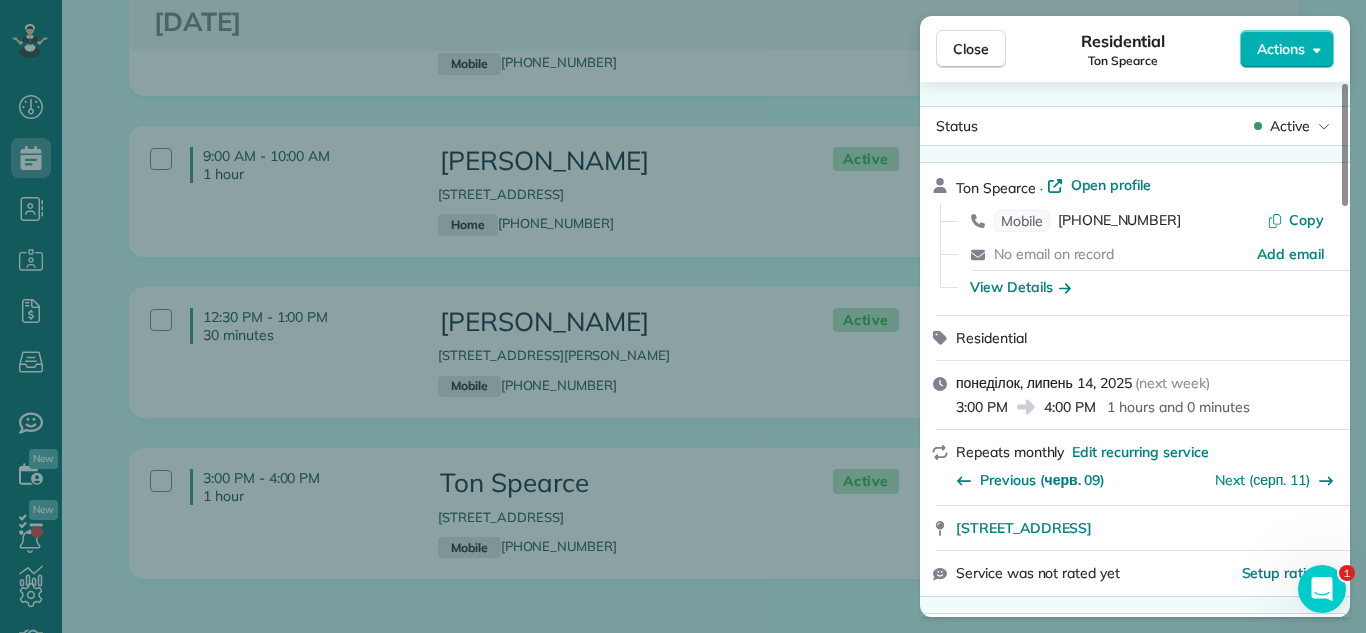 click on "Active" at bounding box center (1290, 126) 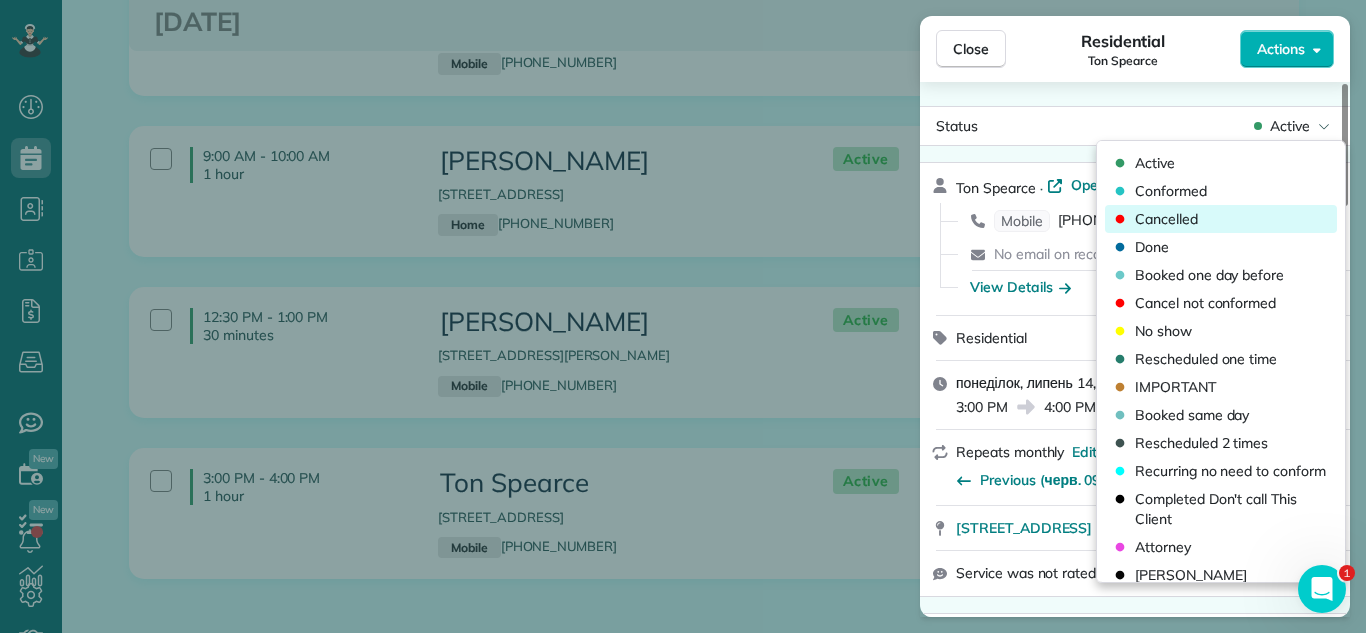 click on "Cancelled" at bounding box center (1221, 219) 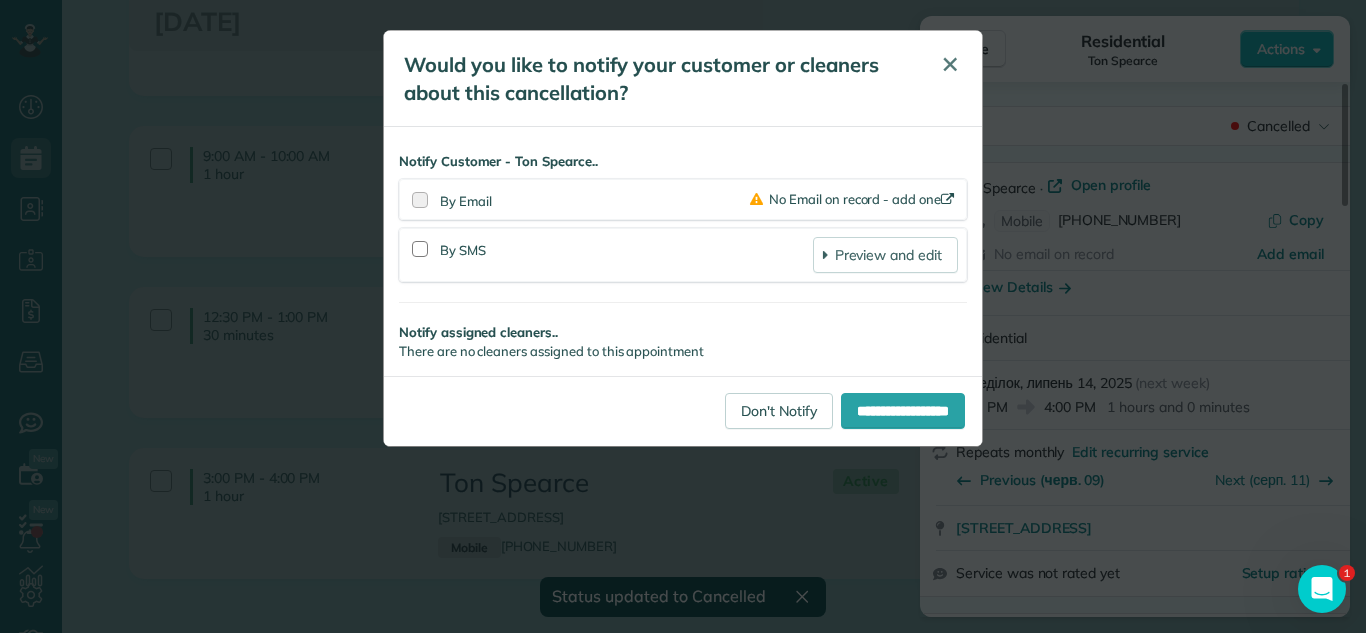 click on "✕" at bounding box center [950, 64] 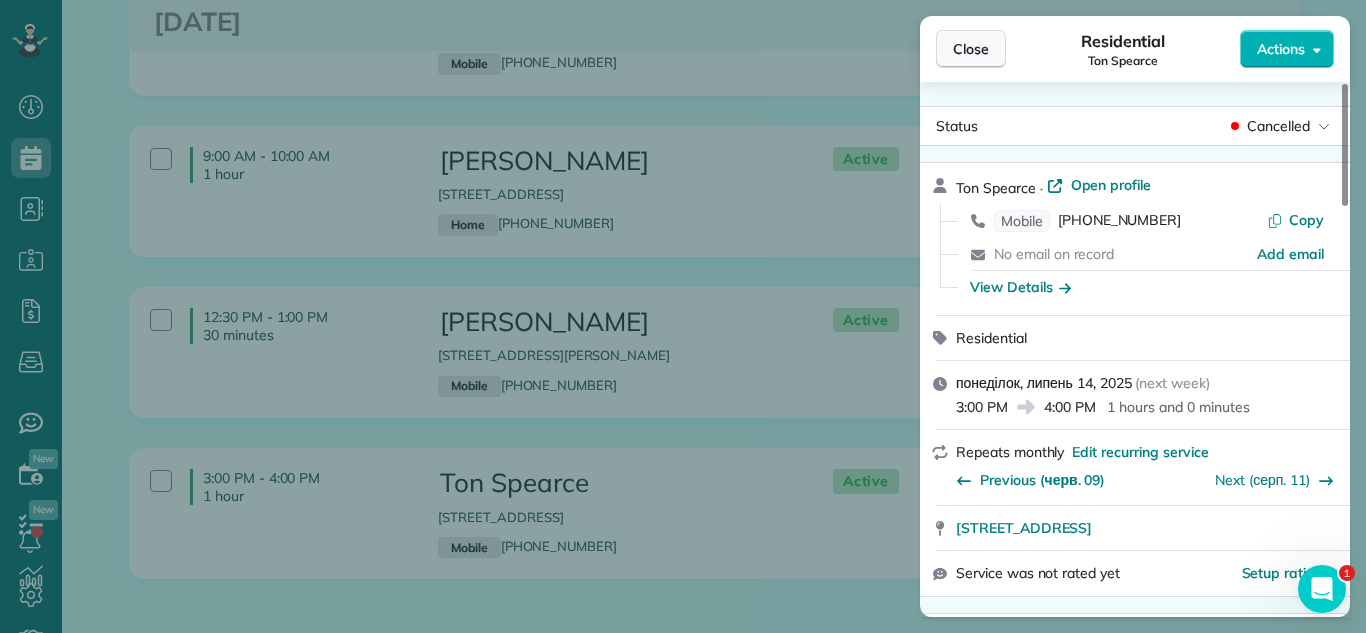 click on "Close" at bounding box center [971, 49] 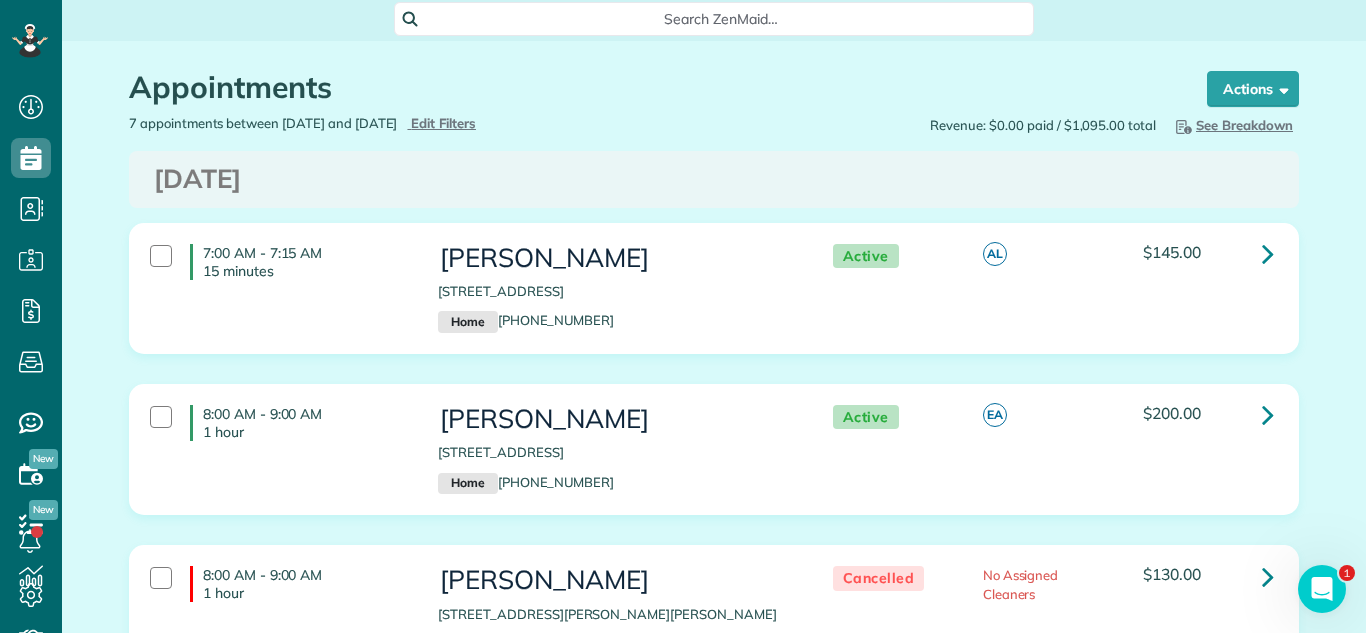 scroll, scrollTop: 0, scrollLeft: 0, axis: both 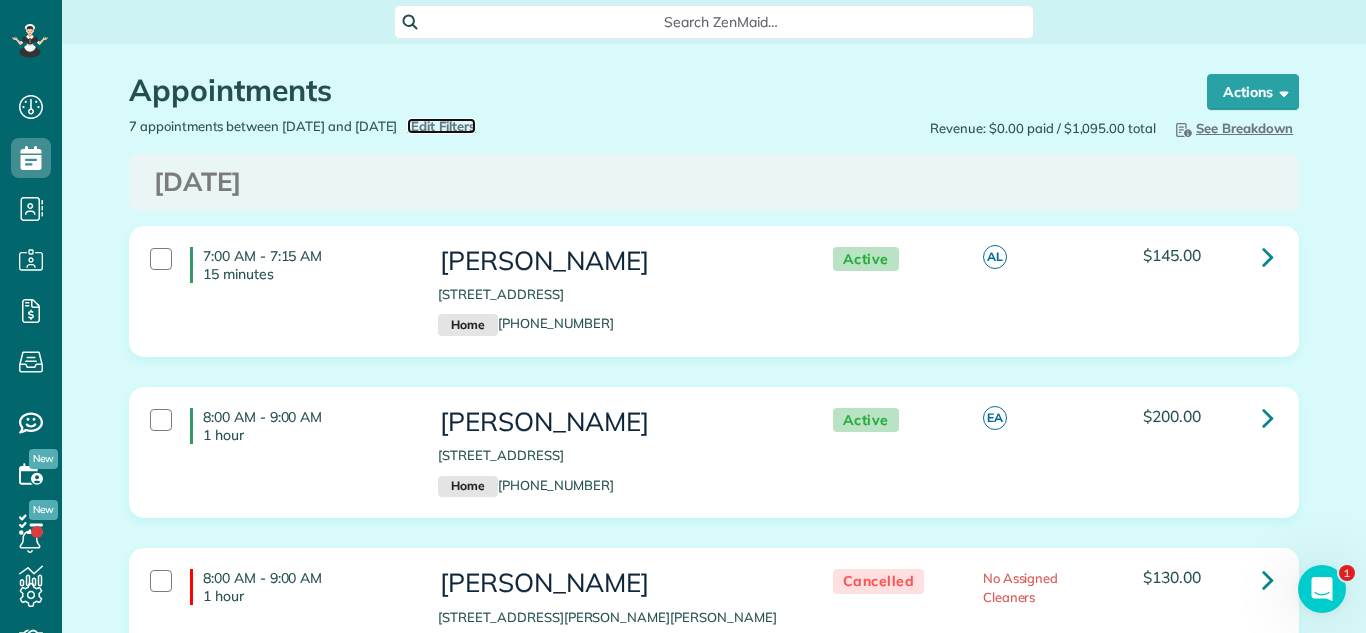 click on "Edit Filters" at bounding box center (443, 126) 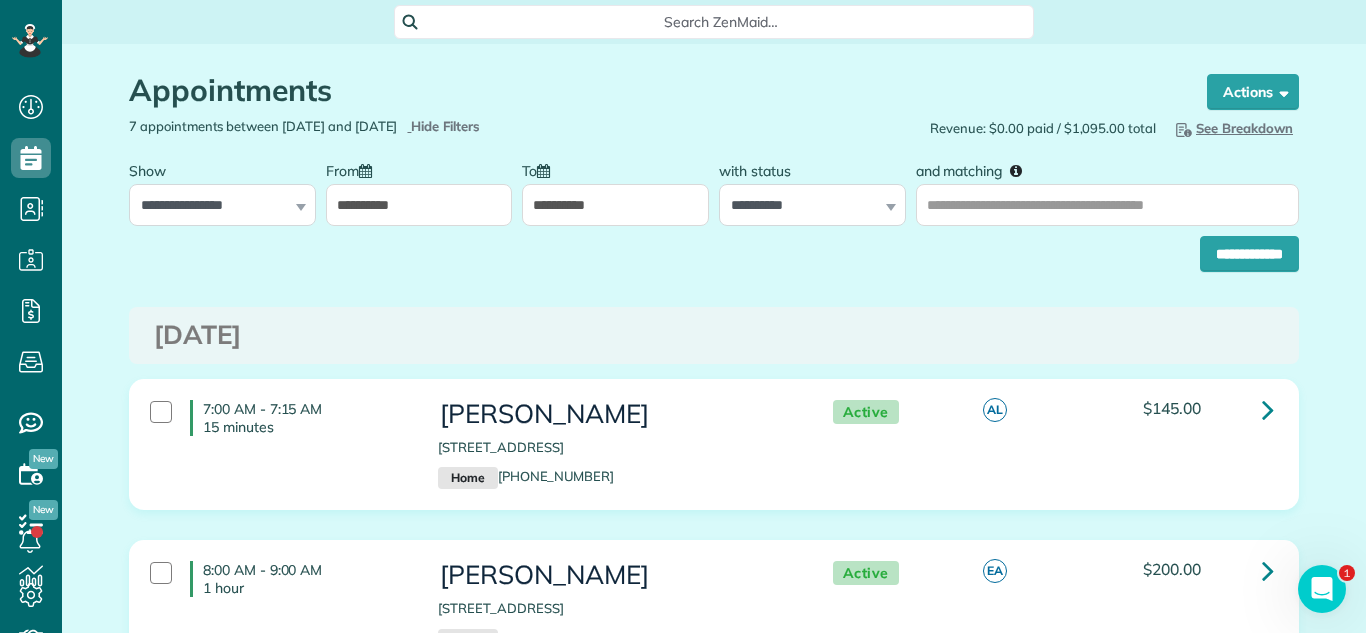 click on "**********" at bounding box center [419, 205] 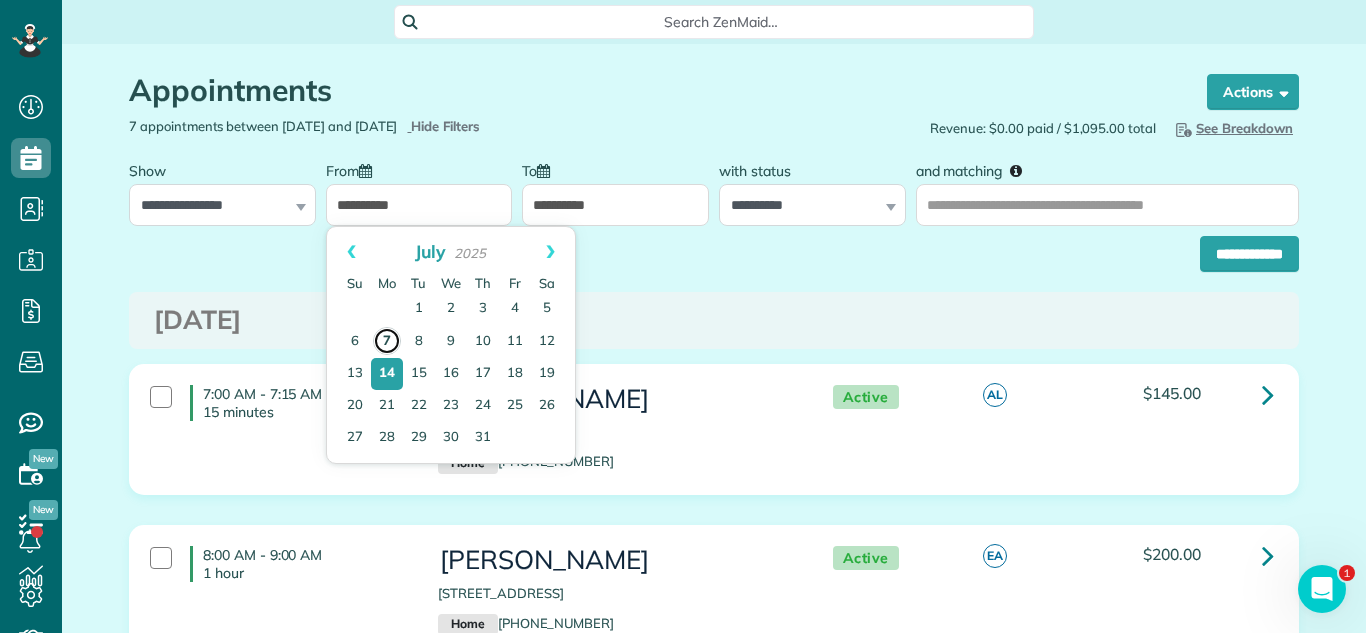 click on "7" at bounding box center [387, 341] 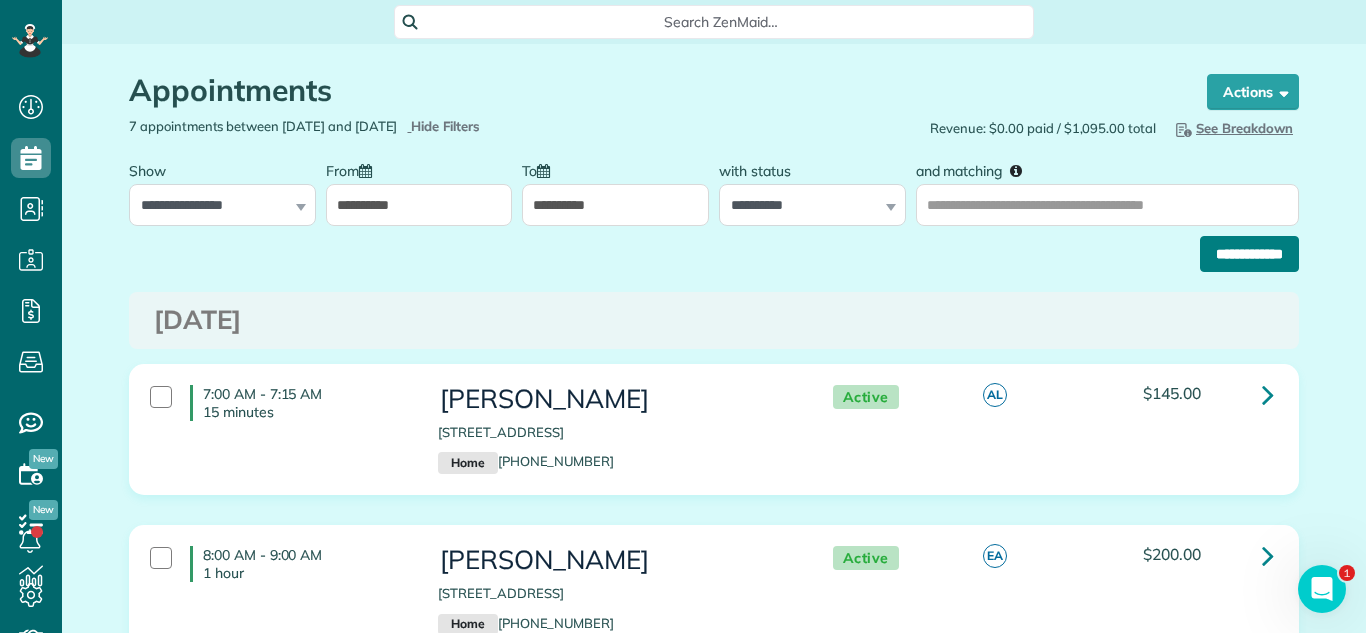 click on "**********" at bounding box center [1249, 254] 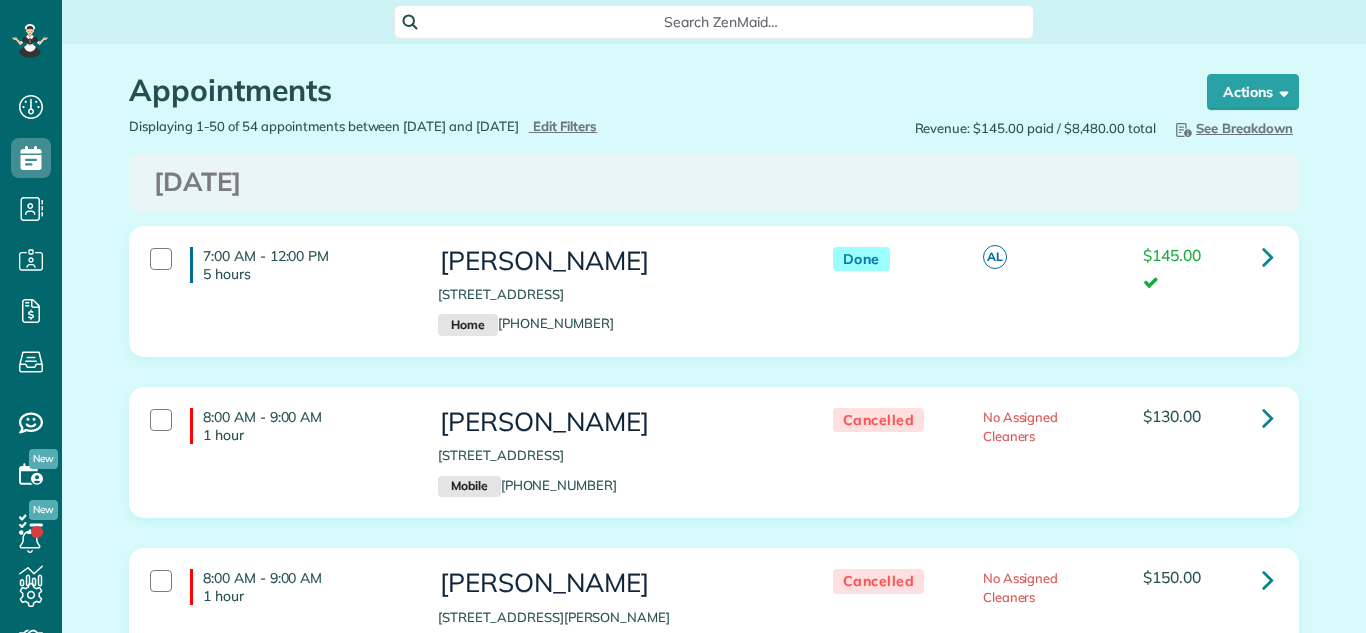 scroll, scrollTop: 0, scrollLeft: 0, axis: both 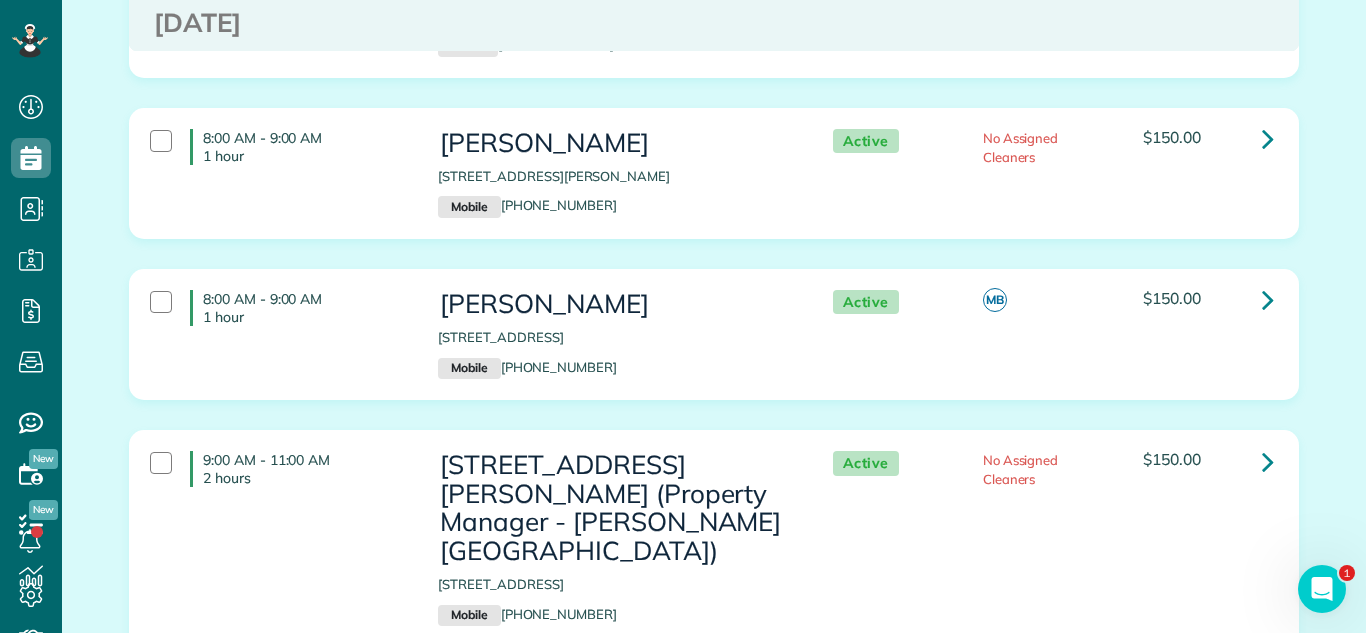click on "Mobile
(847) 436-4298" at bounding box center (615, 207) 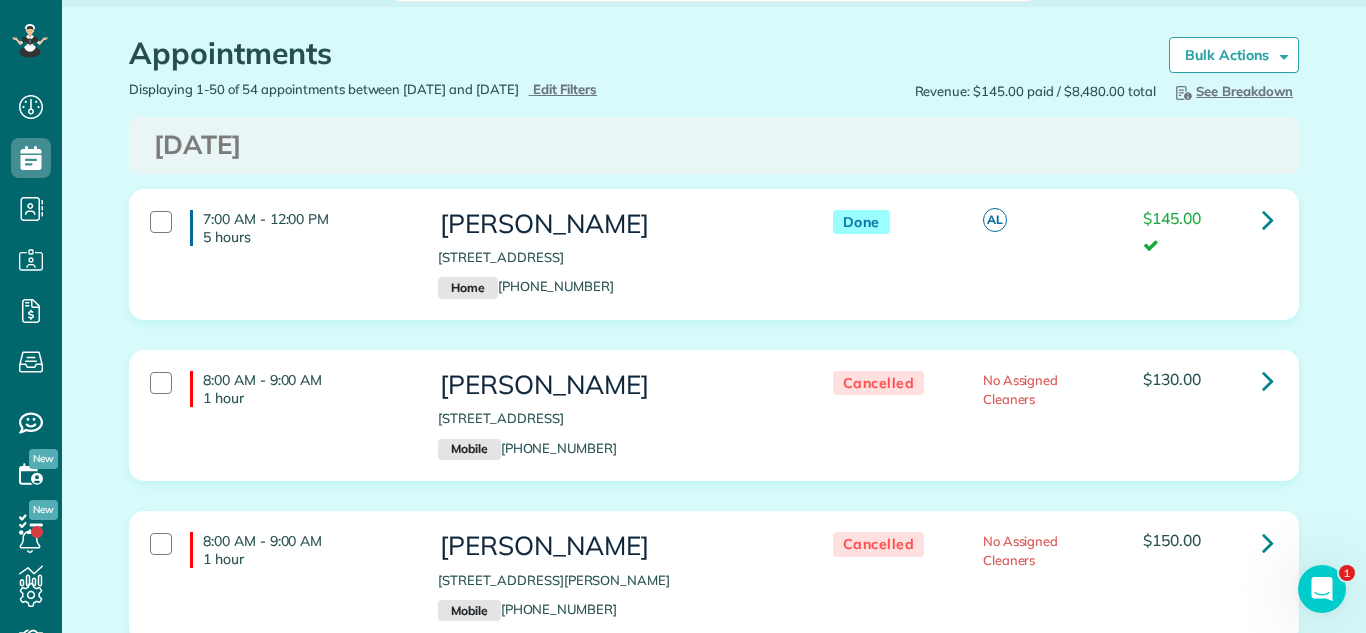 scroll, scrollTop: 0, scrollLeft: 0, axis: both 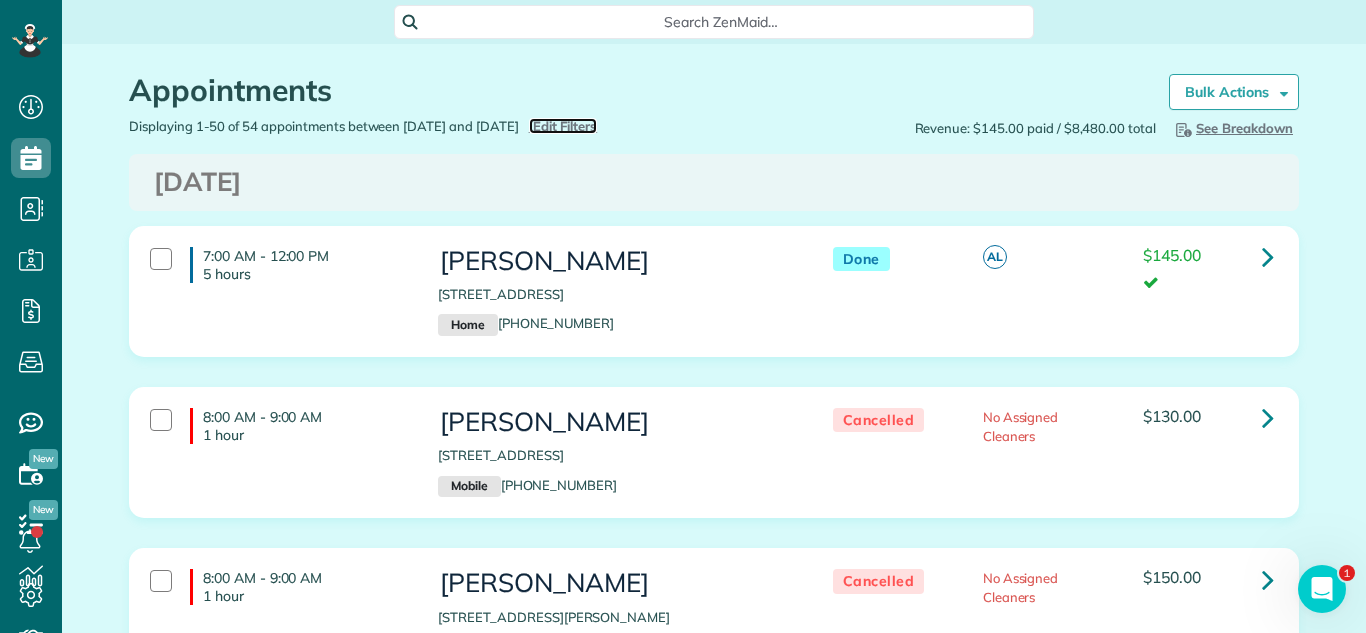 click on "Edit Filters" at bounding box center (565, 126) 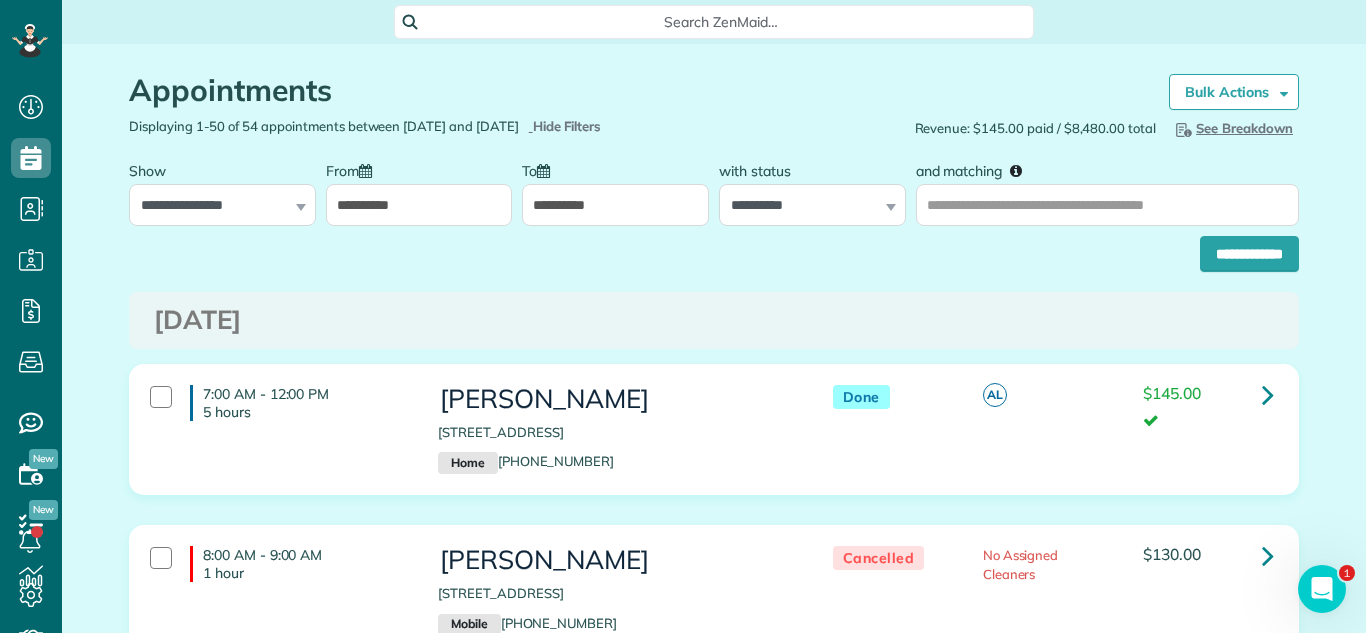 drag, startPoint x: 395, startPoint y: 209, endPoint x: 381, endPoint y: 213, distance: 14.56022 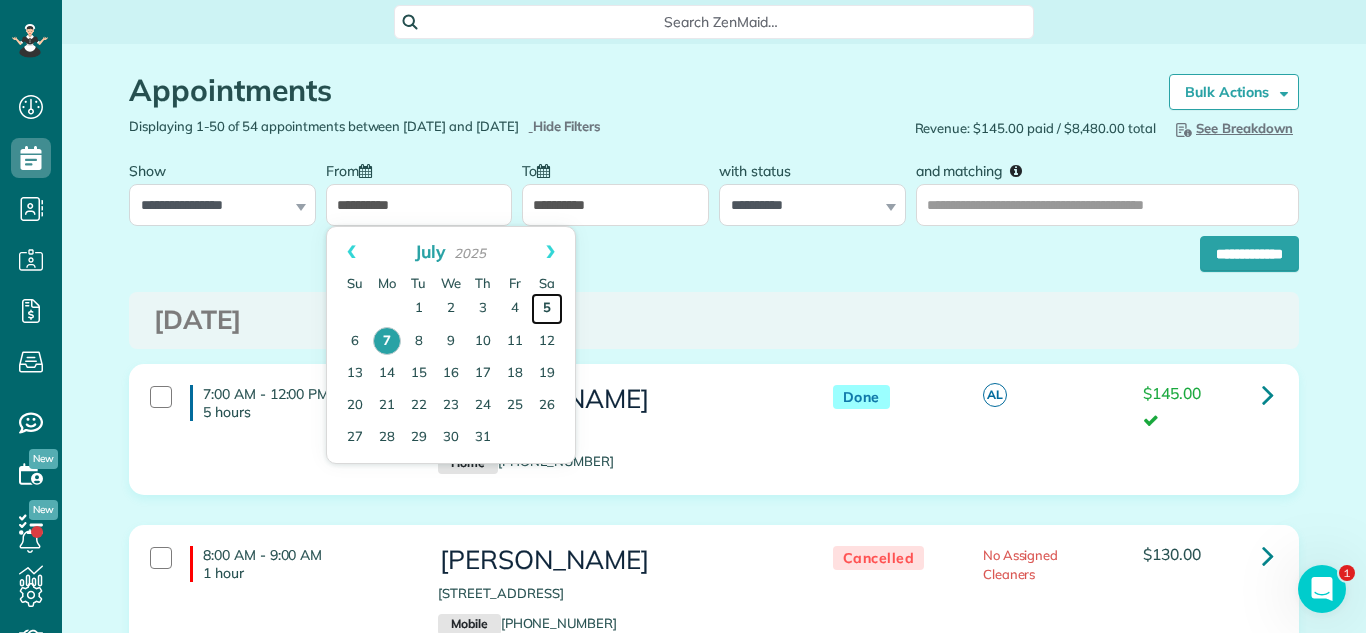 click on "5" at bounding box center (547, 309) 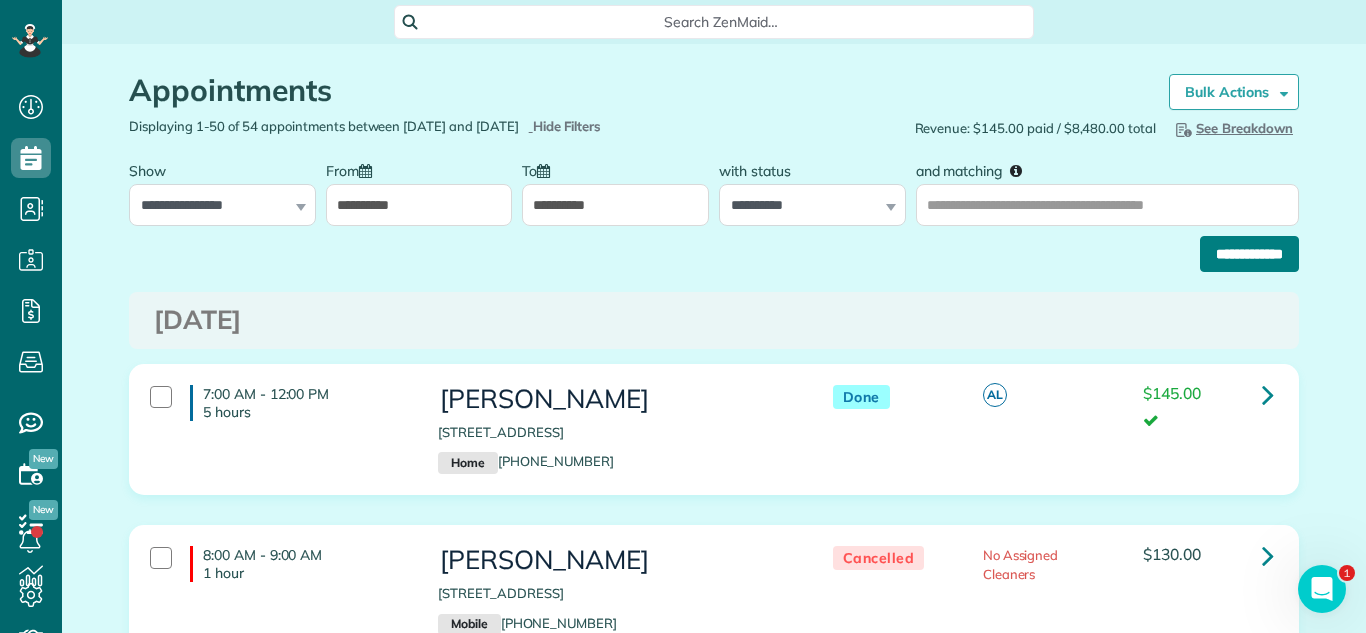 click on "**********" at bounding box center [1249, 254] 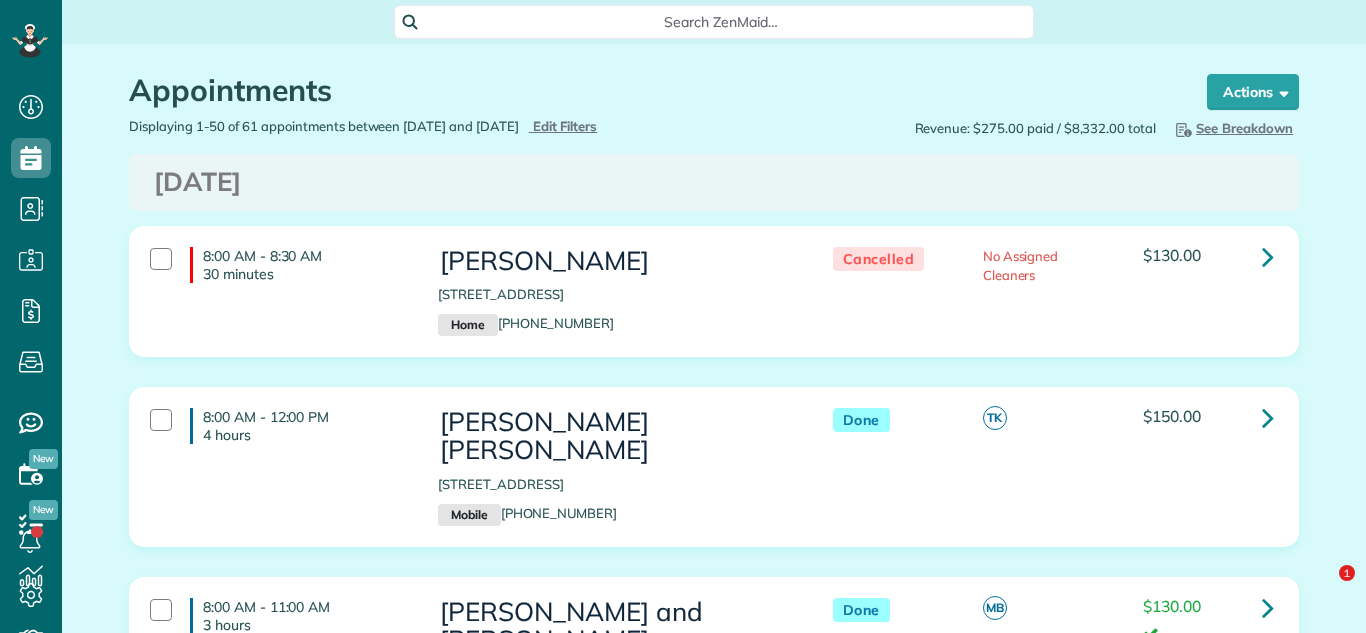 scroll, scrollTop: 0, scrollLeft: 0, axis: both 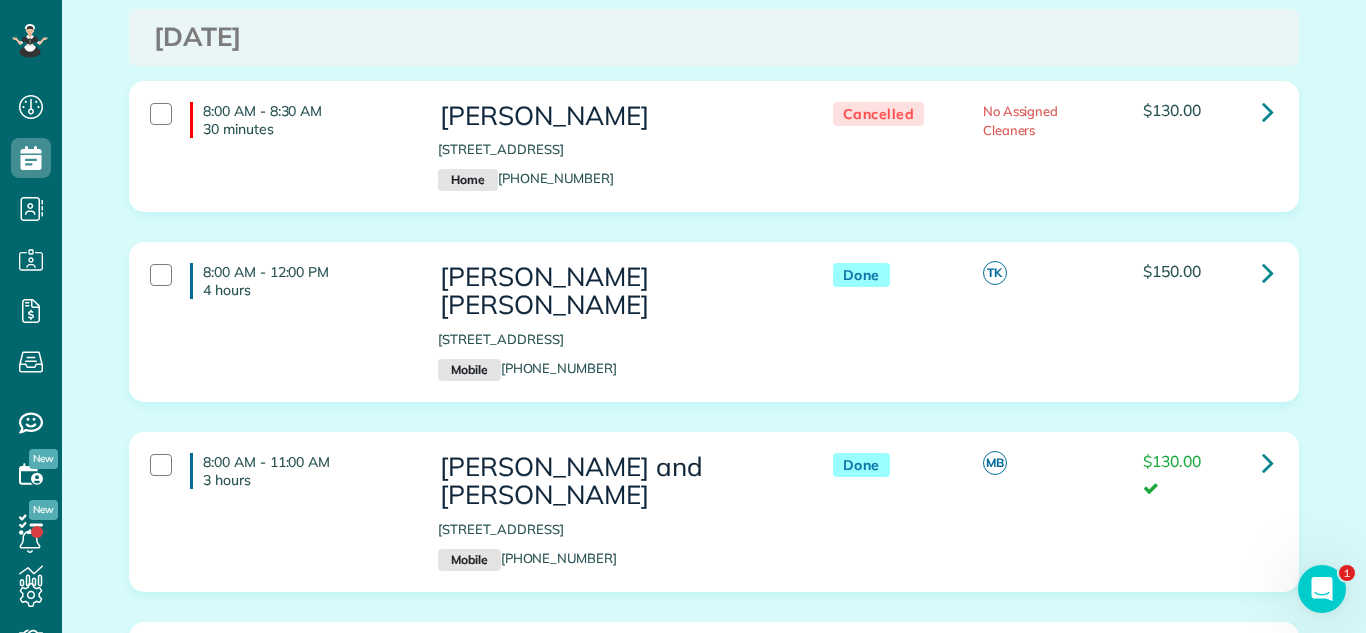drag, startPoint x: 436, startPoint y: 310, endPoint x: 638, endPoint y: 306, distance: 202.0396 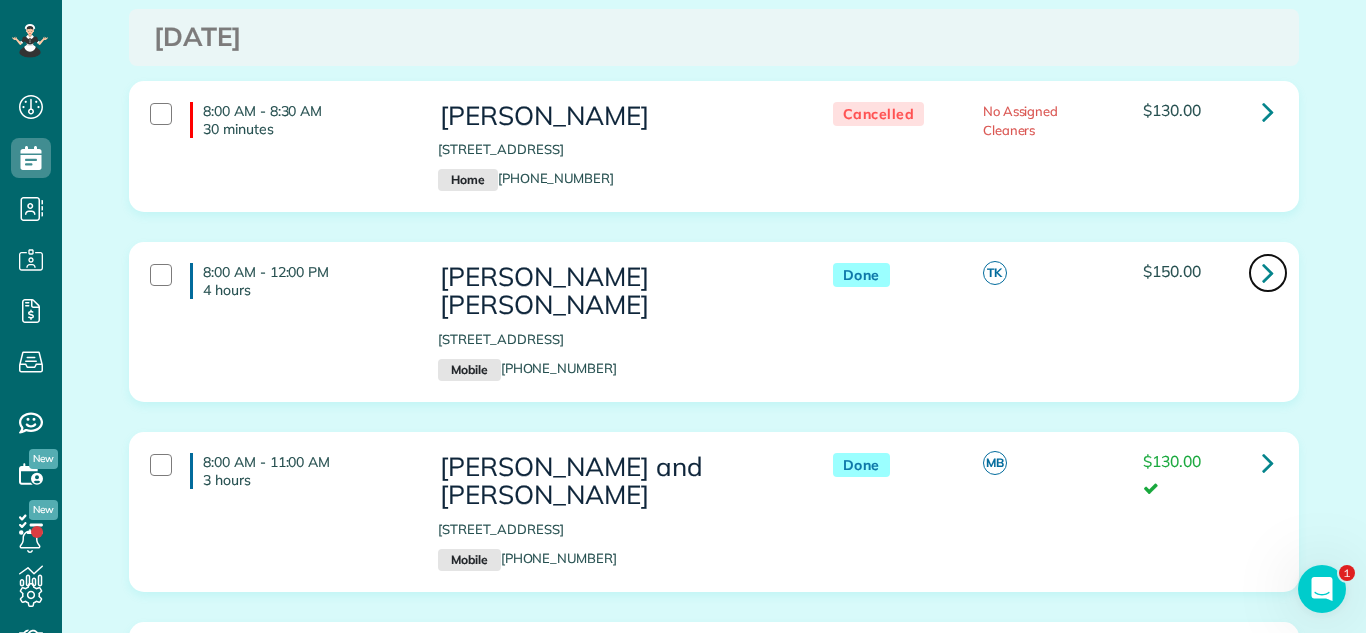 click at bounding box center (1268, 272) 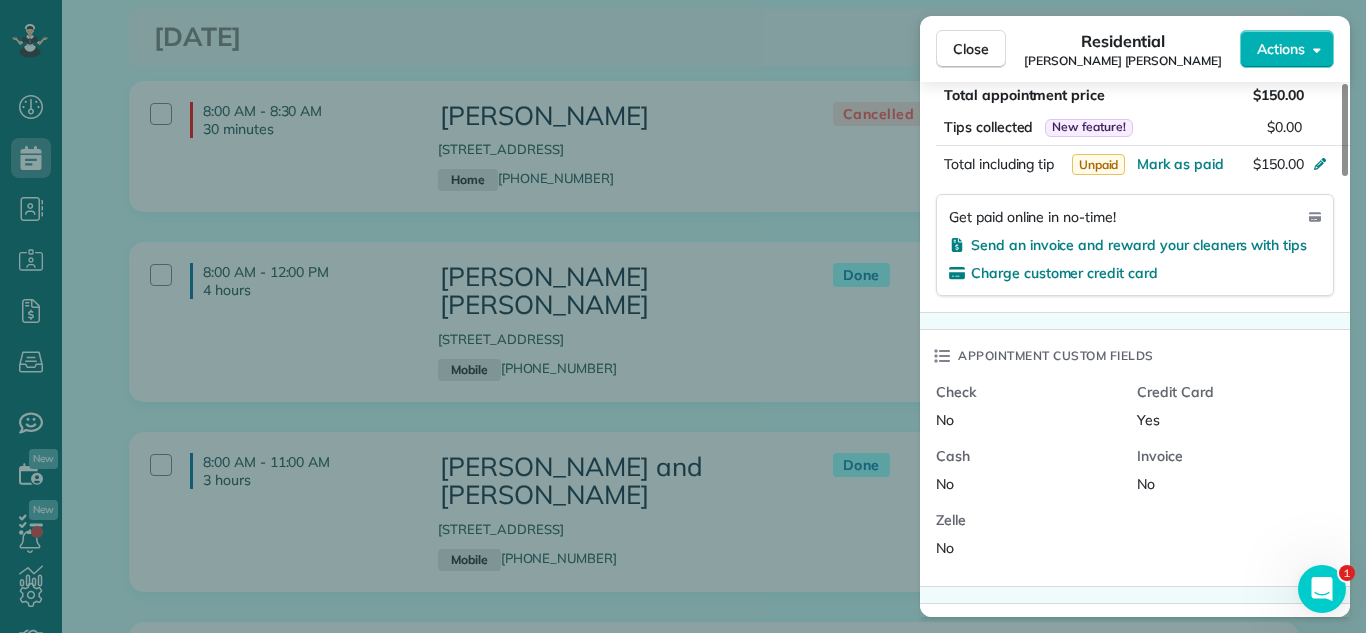scroll, scrollTop: 1136, scrollLeft: 0, axis: vertical 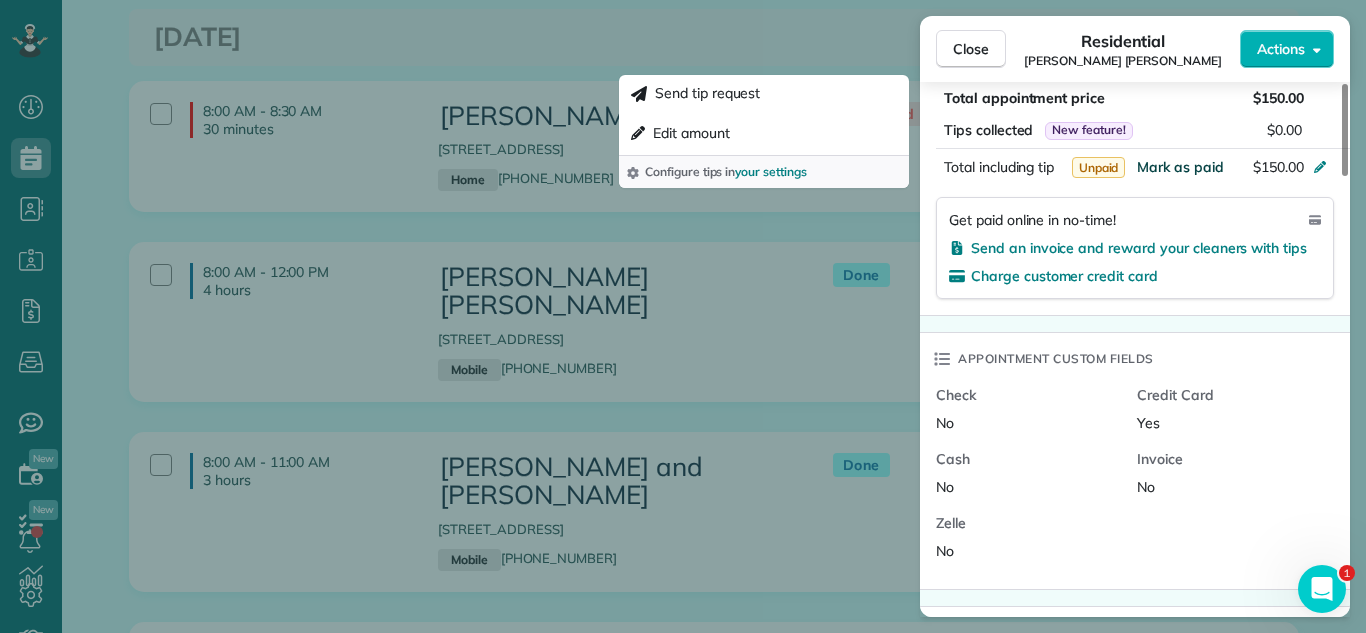 click on "Mark as paid" at bounding box center (1180, 167) 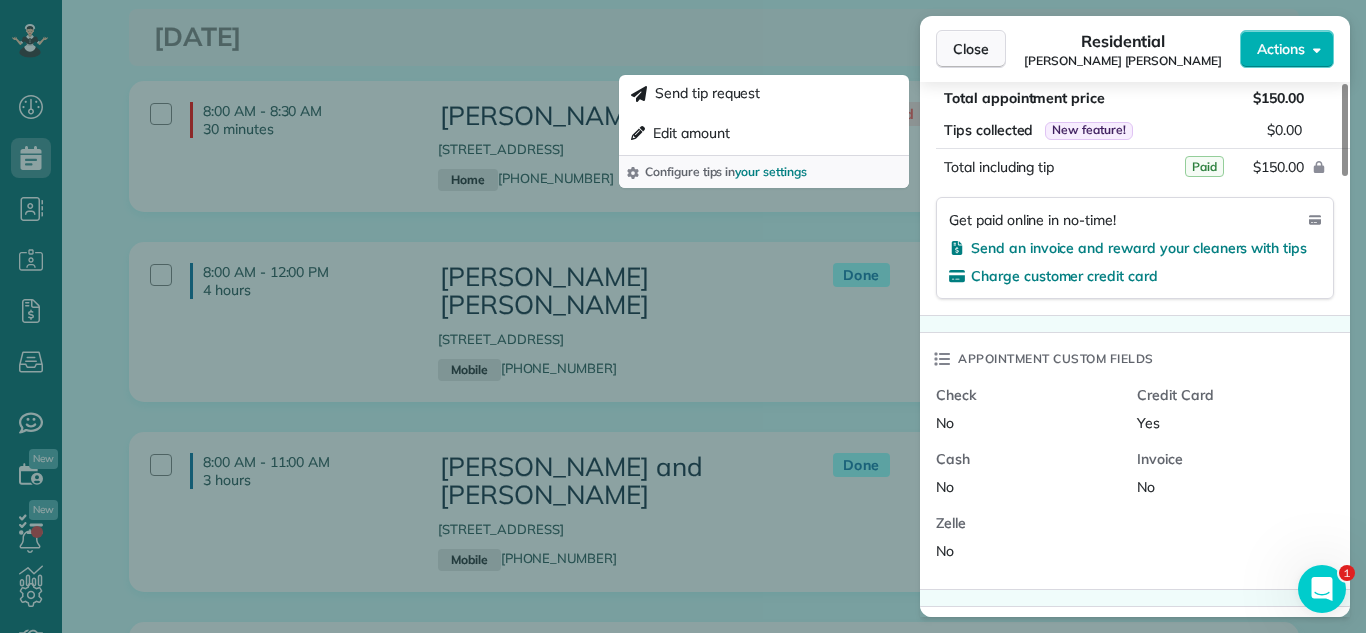 click on "Close" at bounding box center (971, 49) 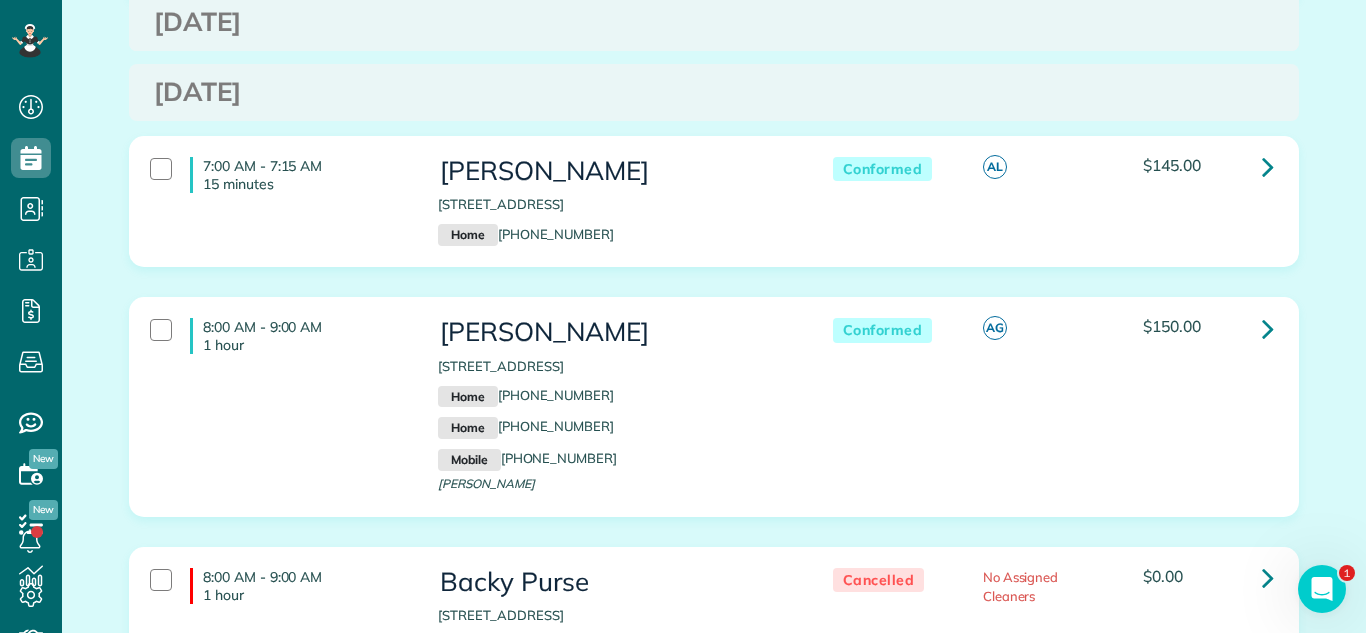 scroll, scrollTop: 3222, scrollLeft: 0, axis: vertical 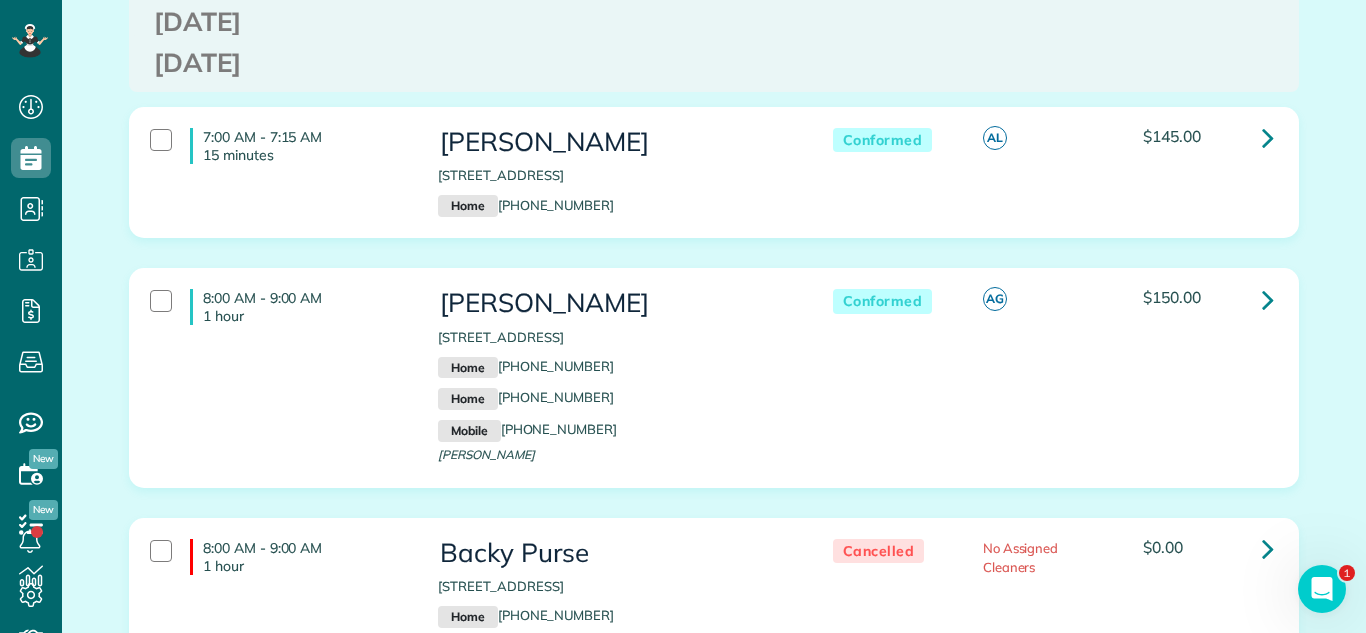 click on "8:00 AM -  9:00 AM
1 hour
Syntha Thomas
710 East 62nd Street Chicago IL 60637
Home
(847) 254-7632
Home
(847) 869-1979
Mobile
(773) 633-0736
Curtis Croft
Conformed" at bounding box center [714, 392] 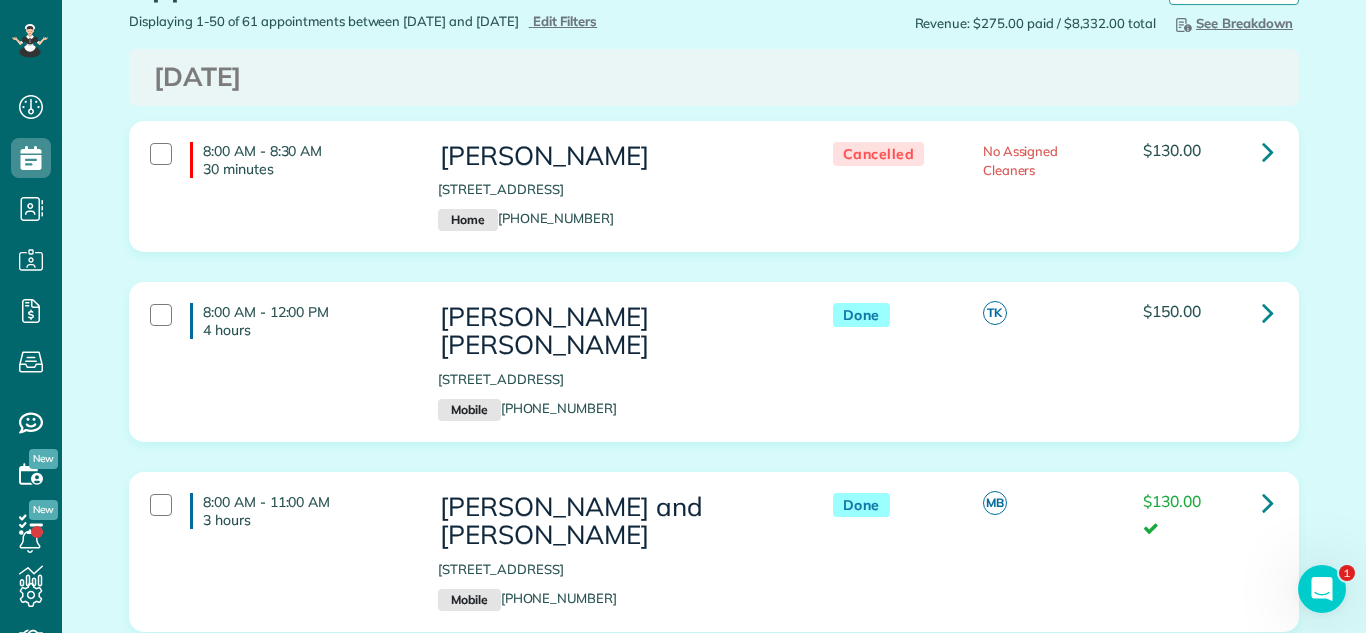 scroll, scrollTop: 38, scrollLeft: 0, axis: vertical 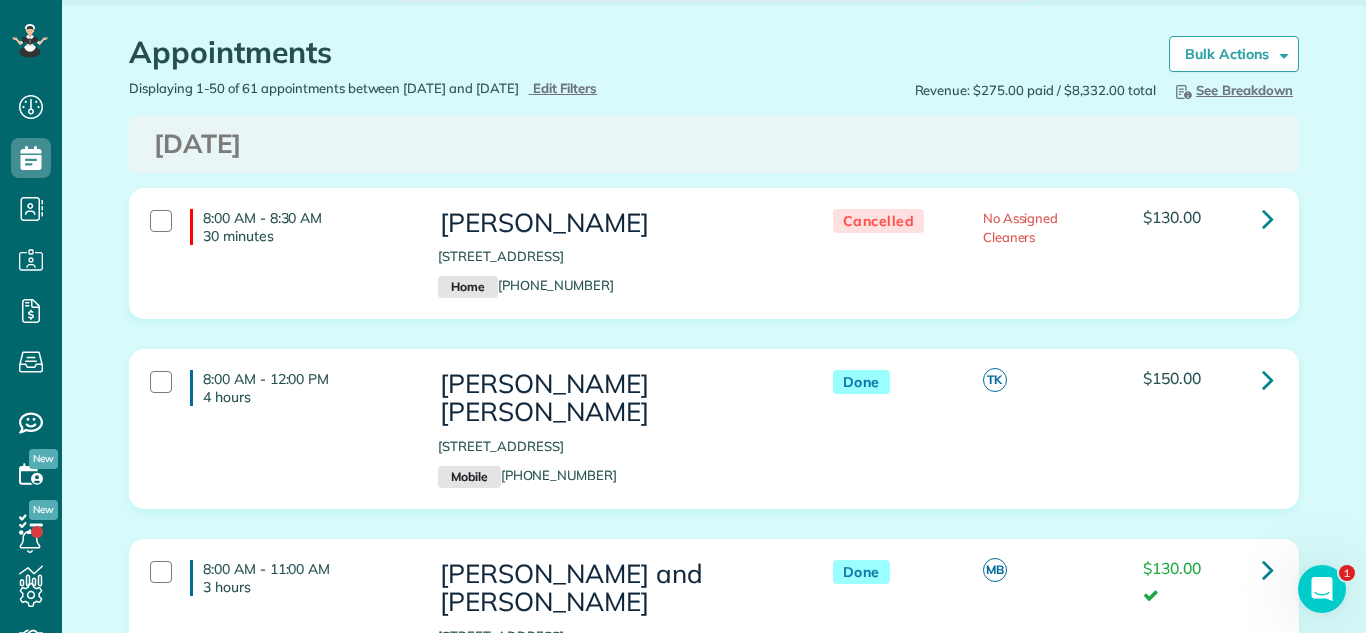 click on "8:00 AM -  8:30 AM
30 minutes
Harold Barnes
1321 Court Q Hanover Park IL 60133
Home
(331) 452-4271
Cancelled
No Assigned Cleaners
$130.00" at bounding box center [714, 268] 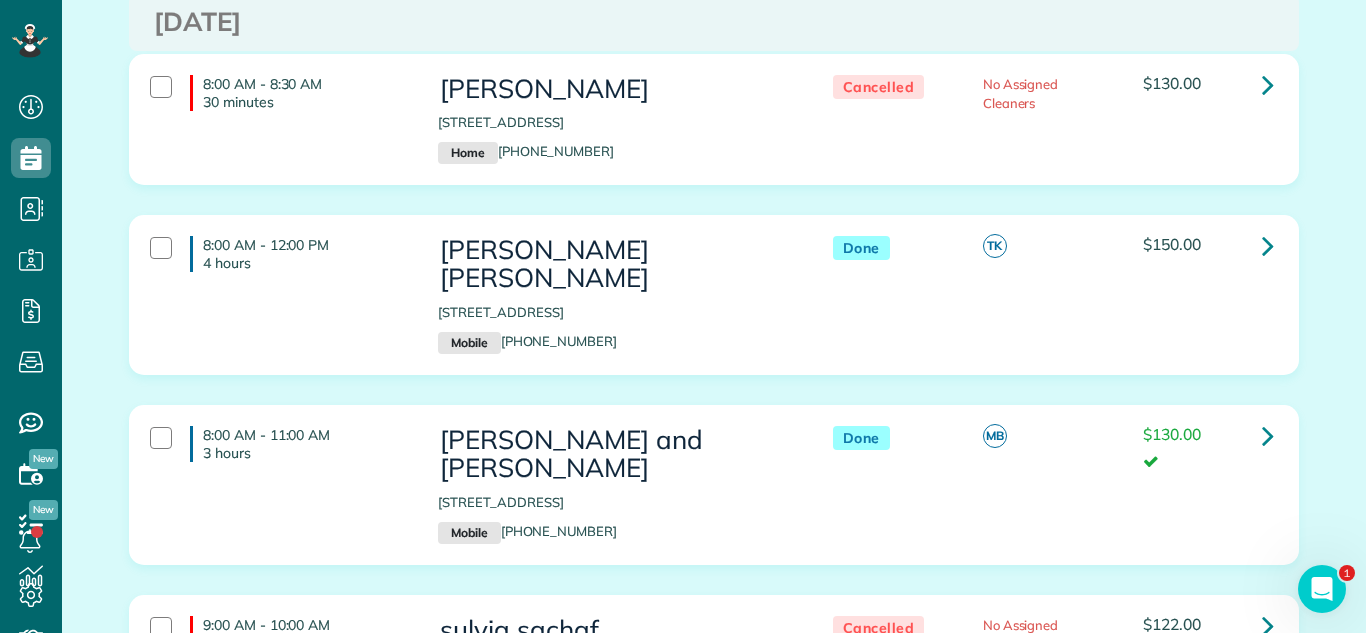 scroll, scrollTop: 0, scrollLeft: 0, axis: both 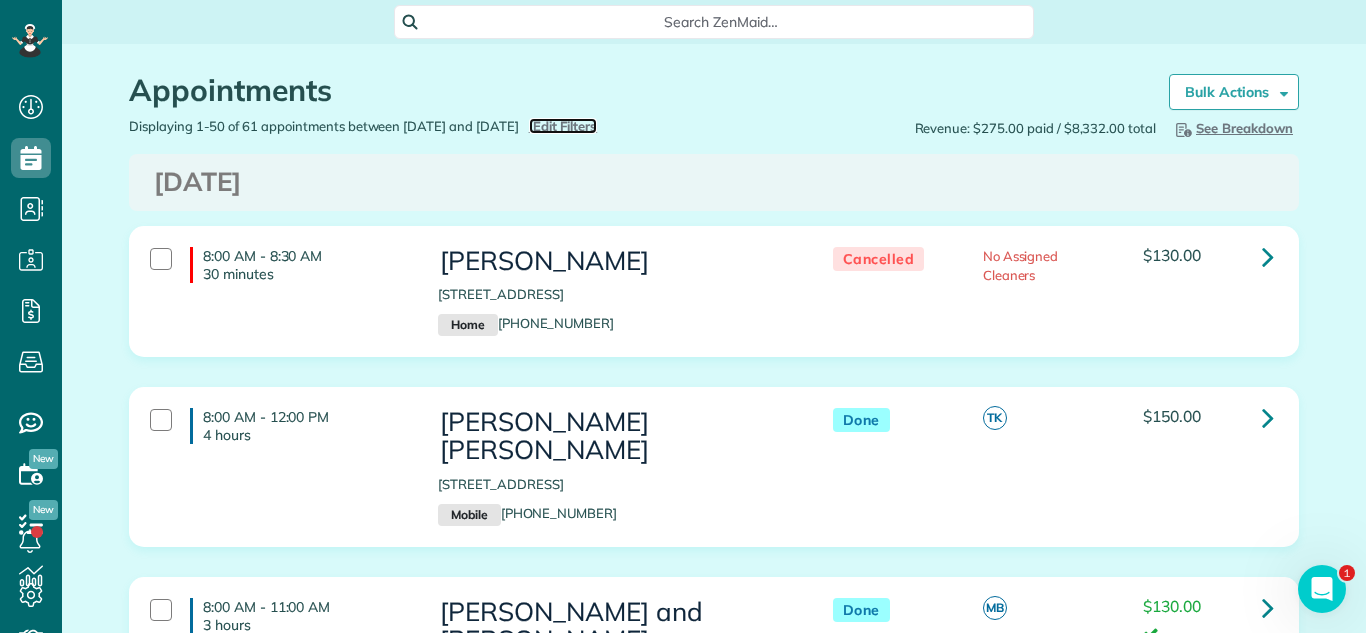 click on "Edit Filters" at bounding box center (565, 126) 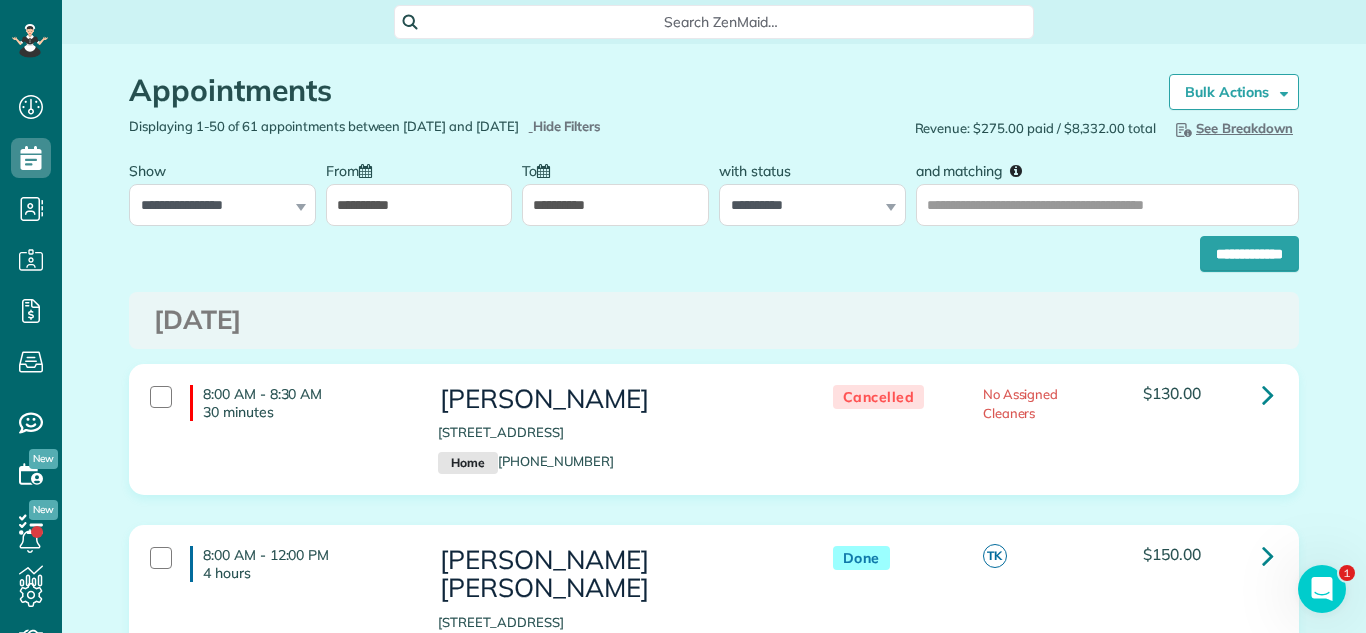 click on "**********" at bounding box center (419, 205) 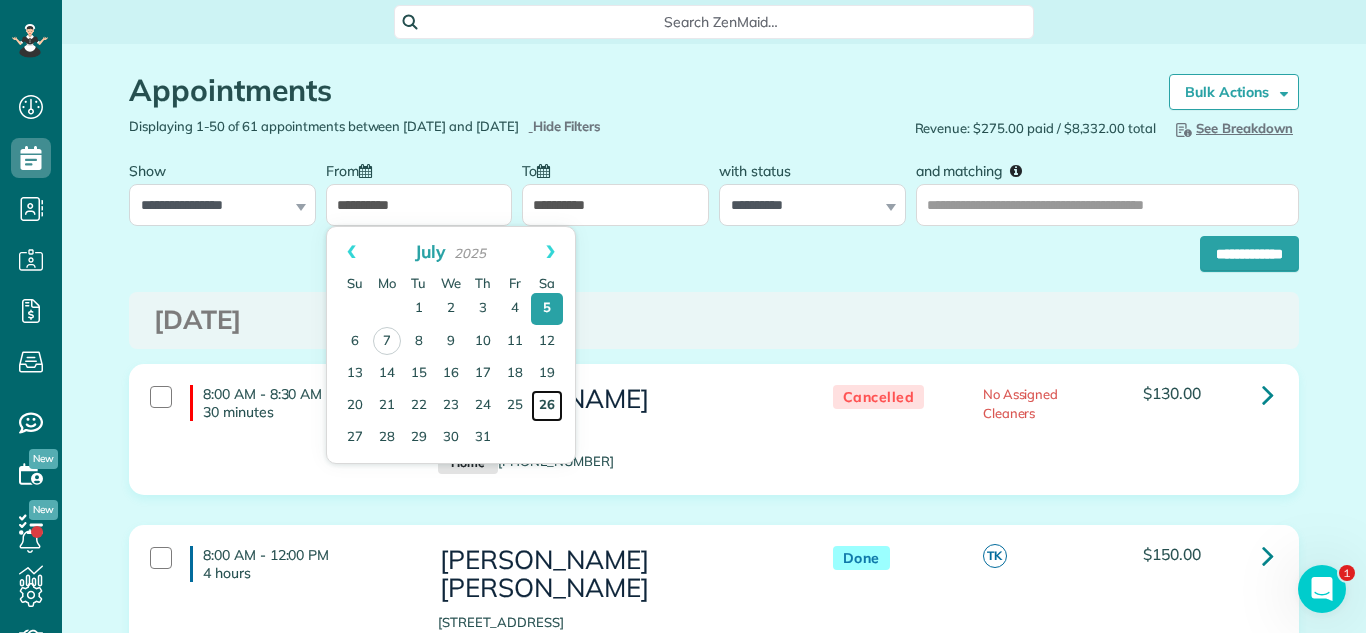 click on "26" at bounding box center (547, 406) 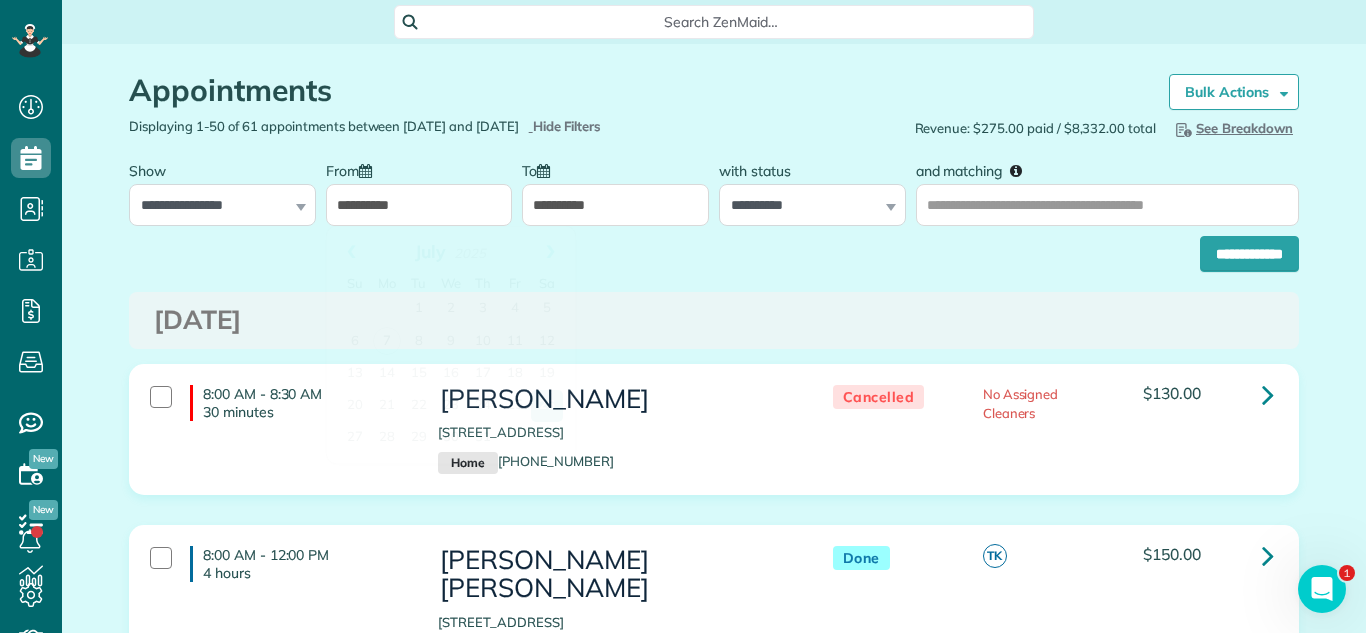 click on "**********" at bounding box center (419, 205) 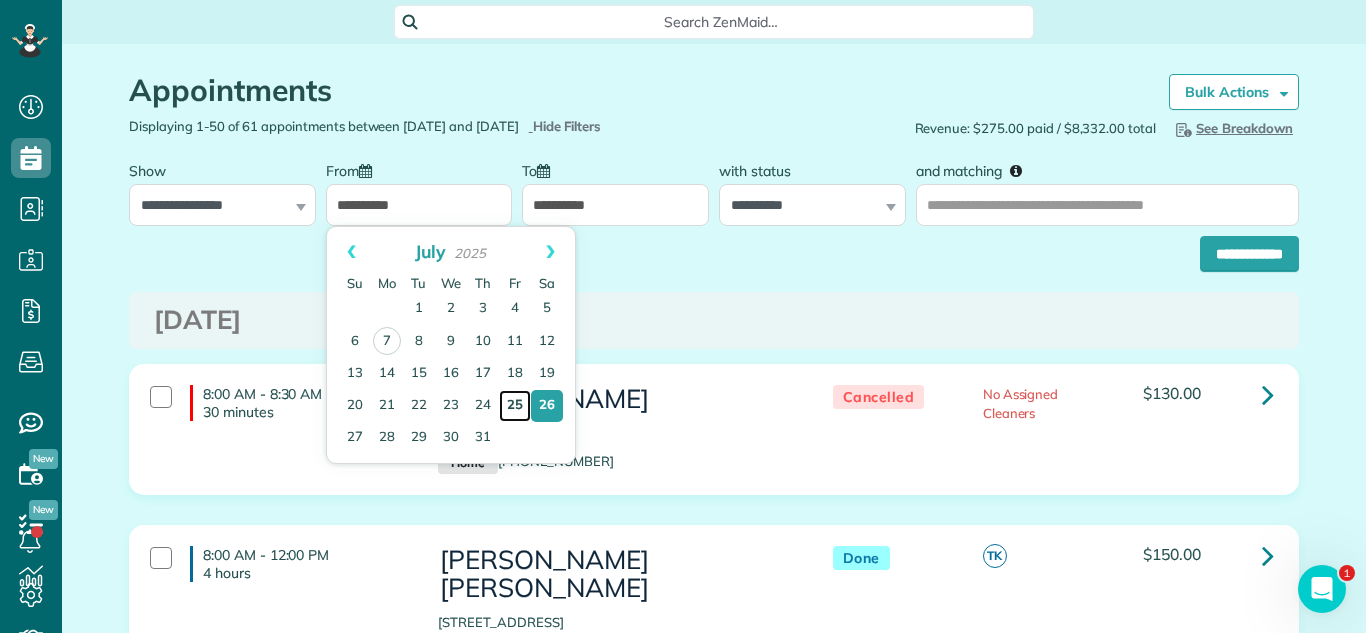 click on "25" at bounding box center [515, 406] 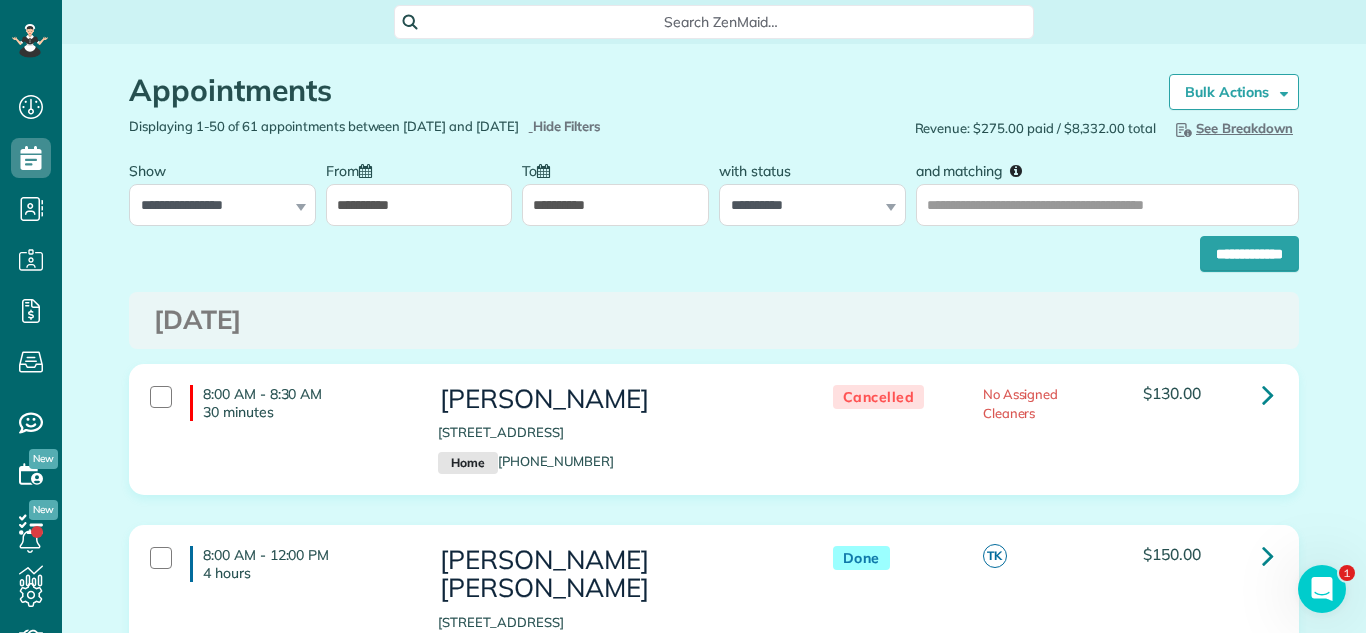 click on "Dashboard
Scheduling
Calendar View
List View
Dispatch View - Weekly scheduling (Beta)" at bounding box center [683, 316] 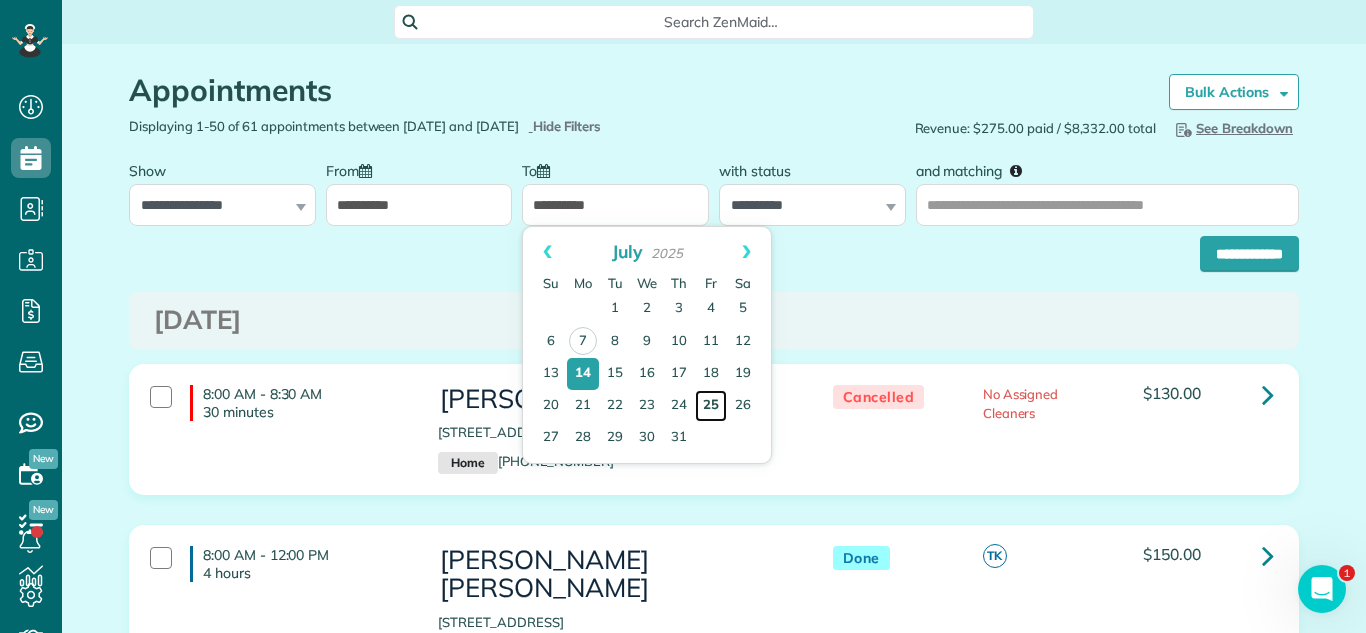 click on "25" at bounding box center [711, 406] 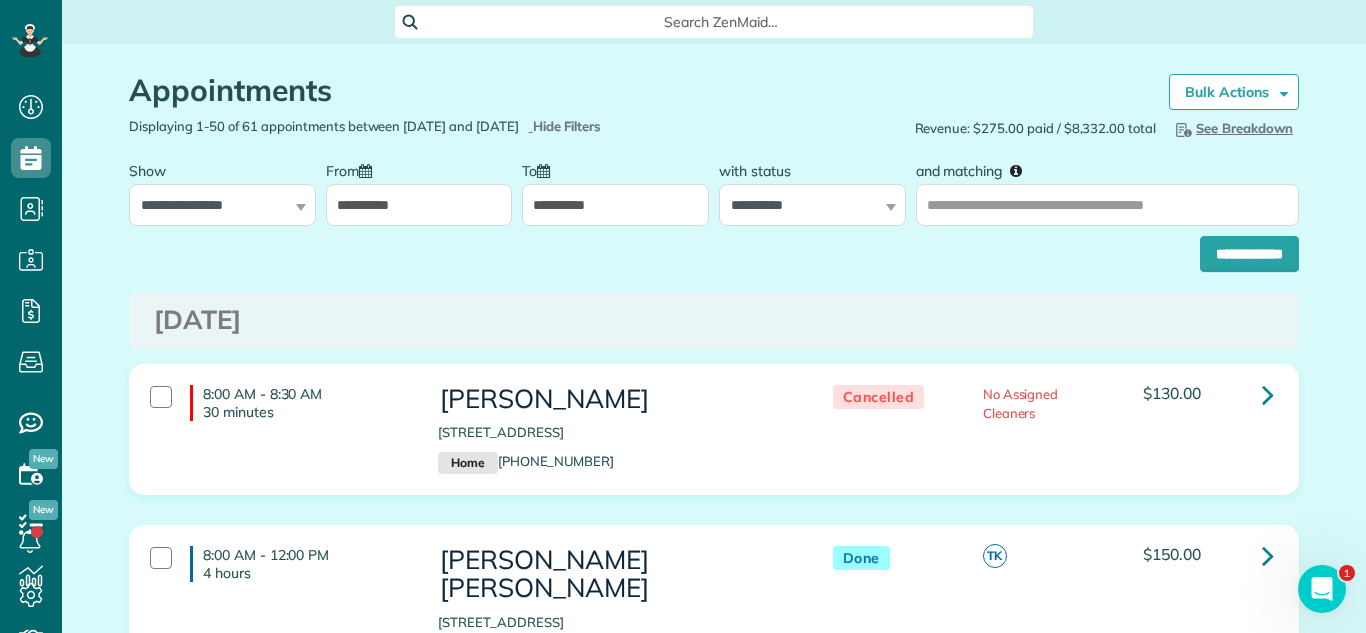 drag, startPoint x: 352, startPoint y: 205, endPoint x: 352, endPoint y: 225, distance: 20 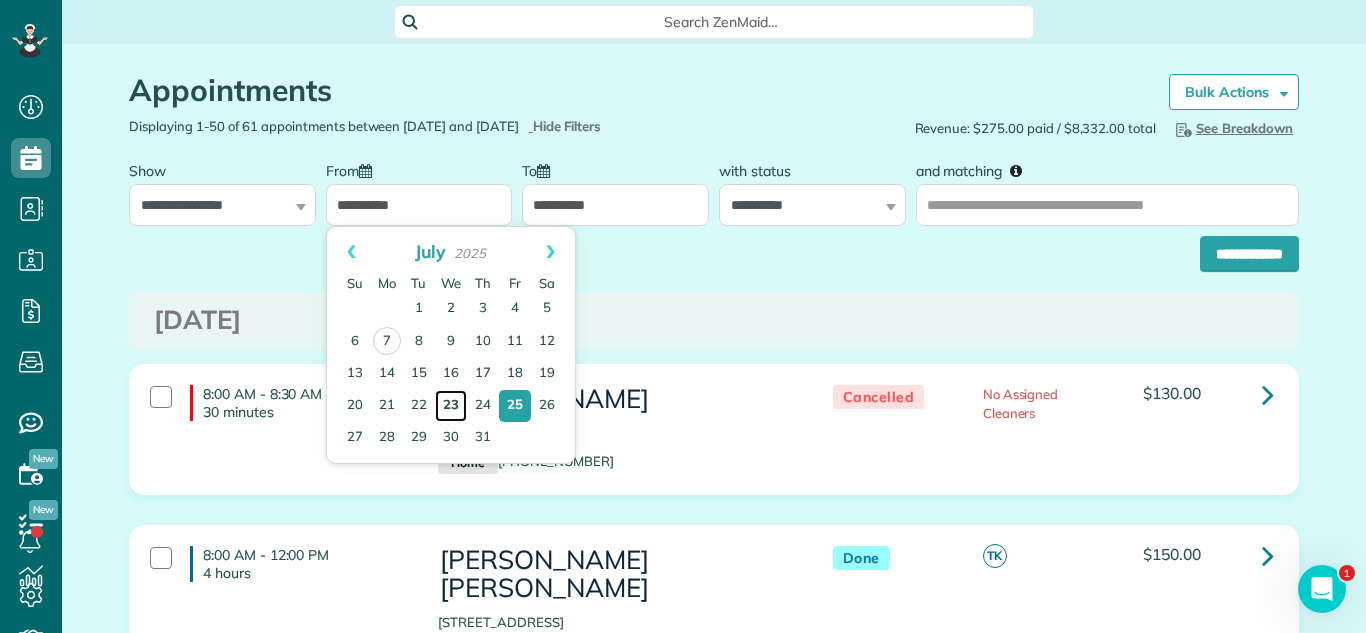 click on "23" at bounding box center [451, 406] 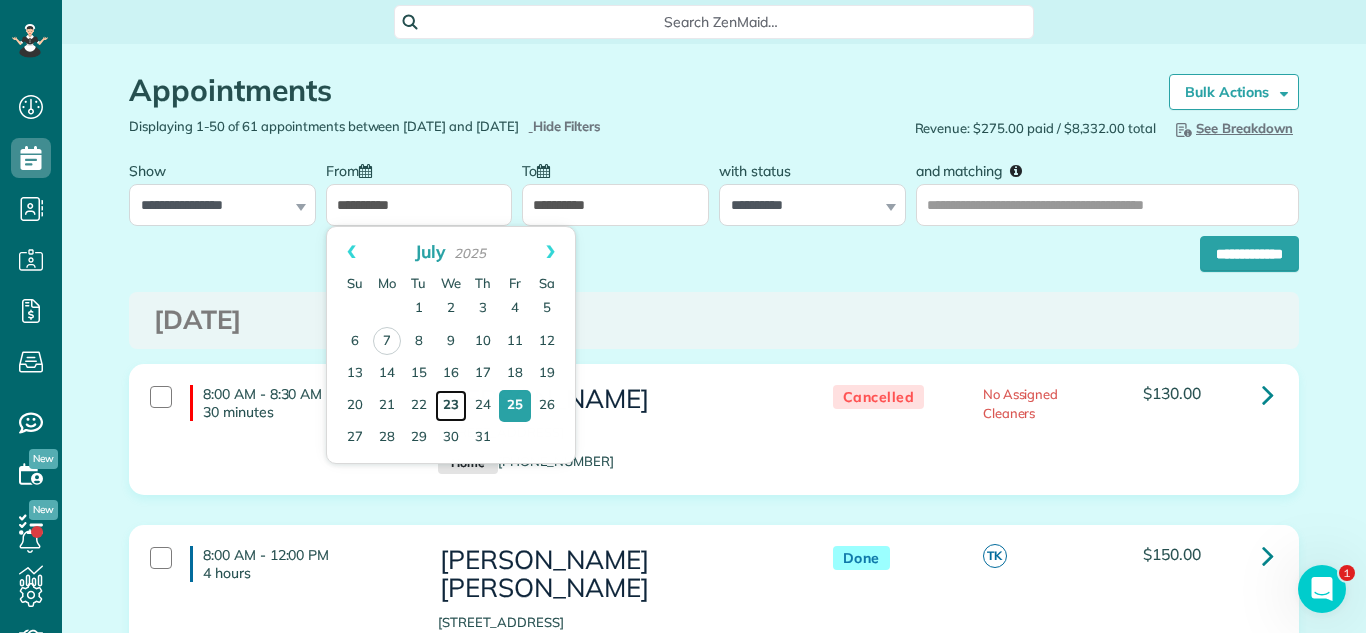 type on "**********" 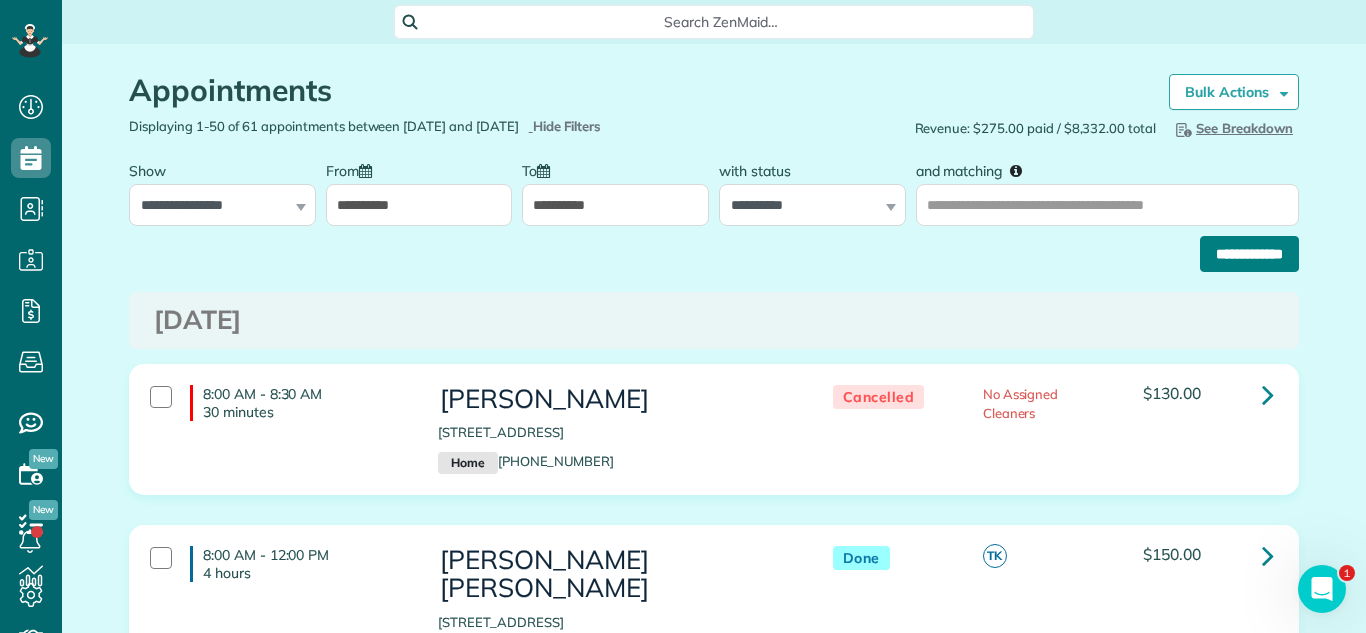 click on "**********" at bounding box center (1249, 254) 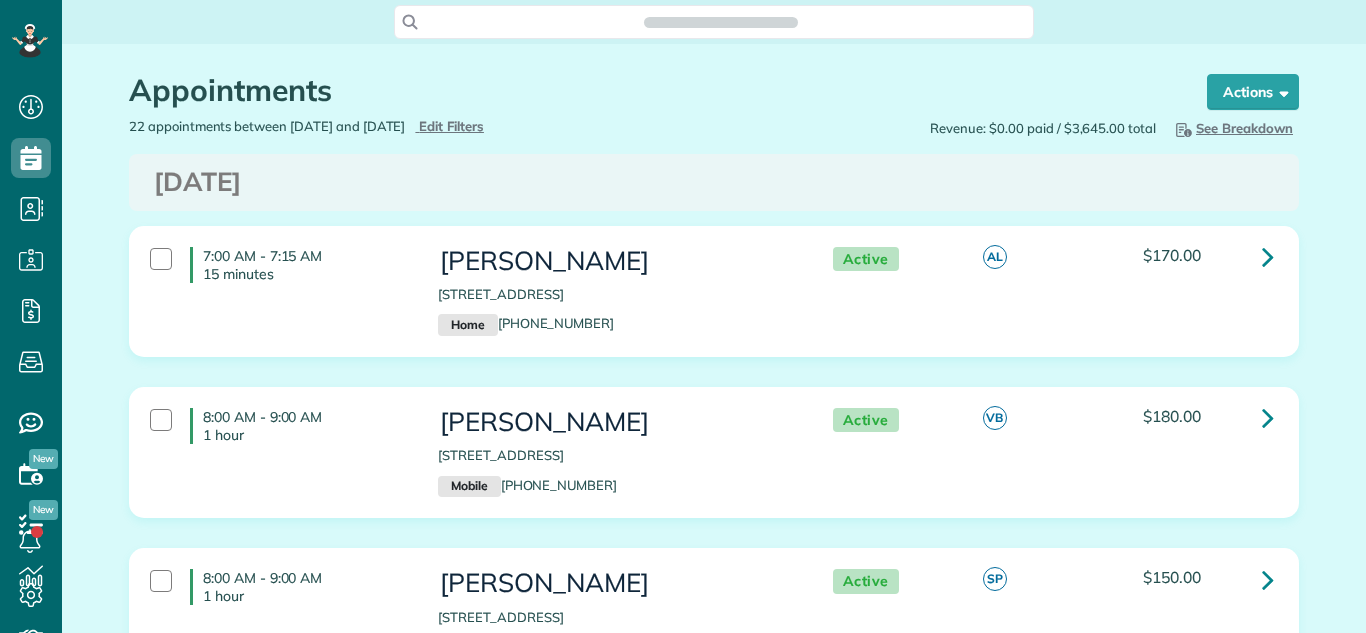 scroll, scrollTop: 0, scrollLeft: 0, axis: both 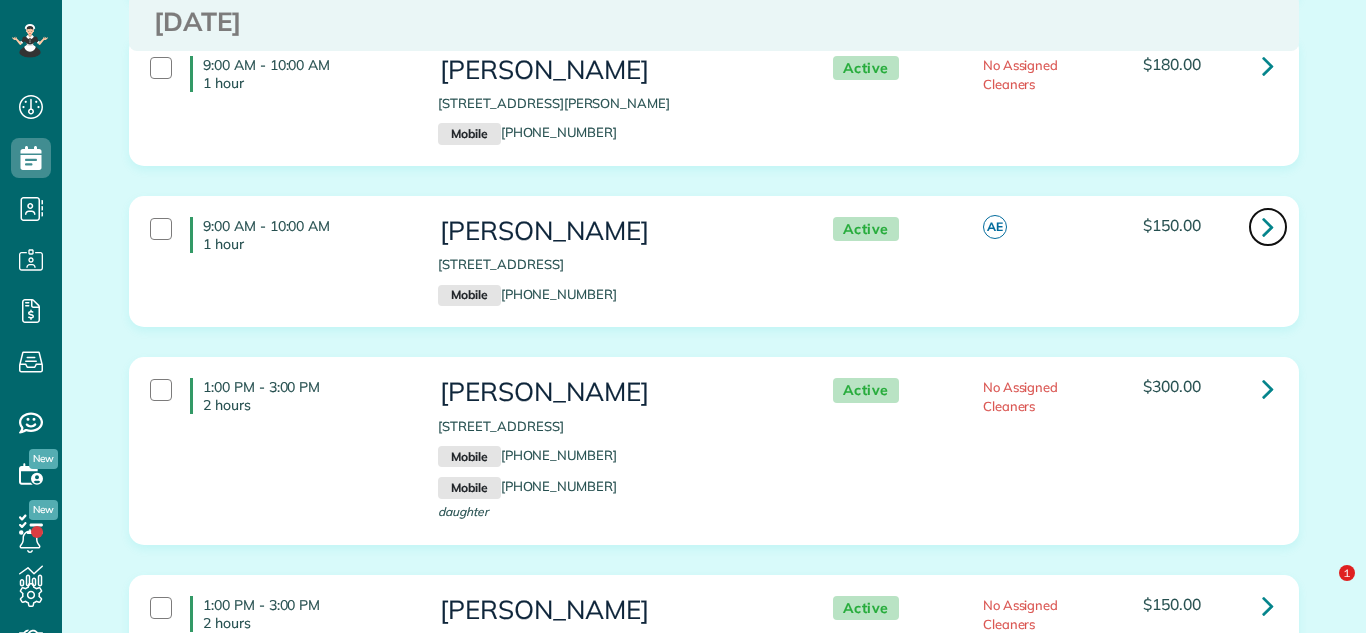 click at bounding box center (1268, 227) 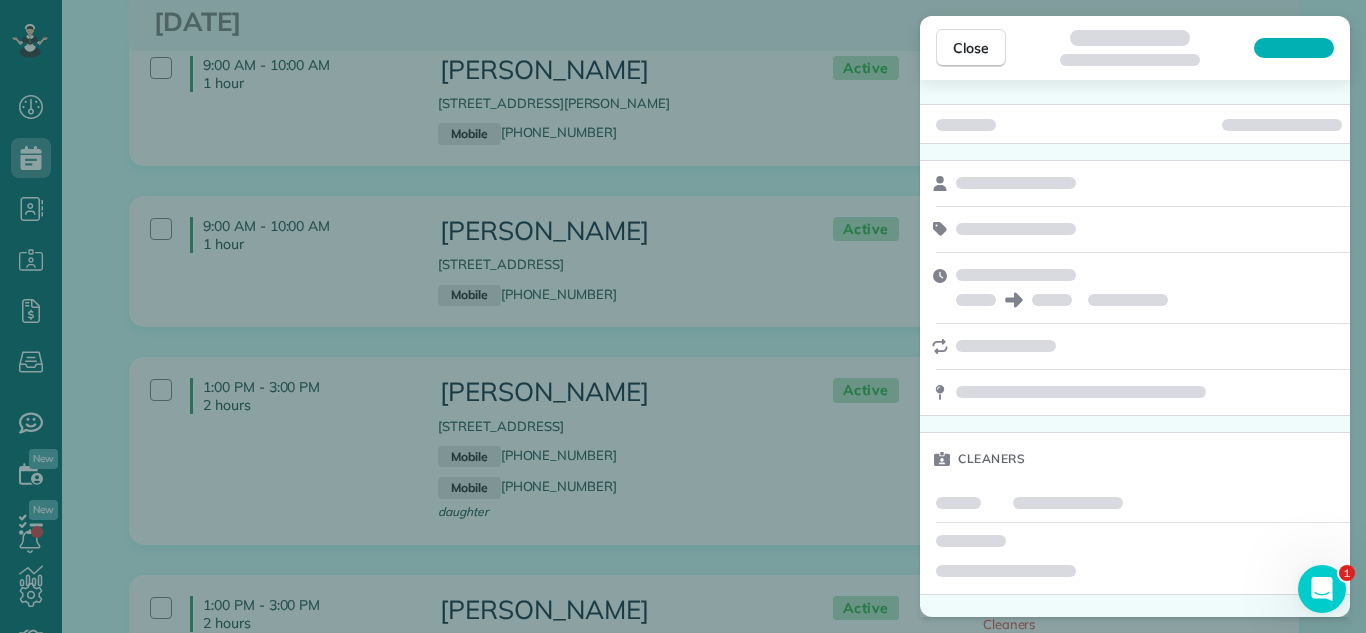 scroll, scrollTop: 0, scrollLeft: 0, axis: both 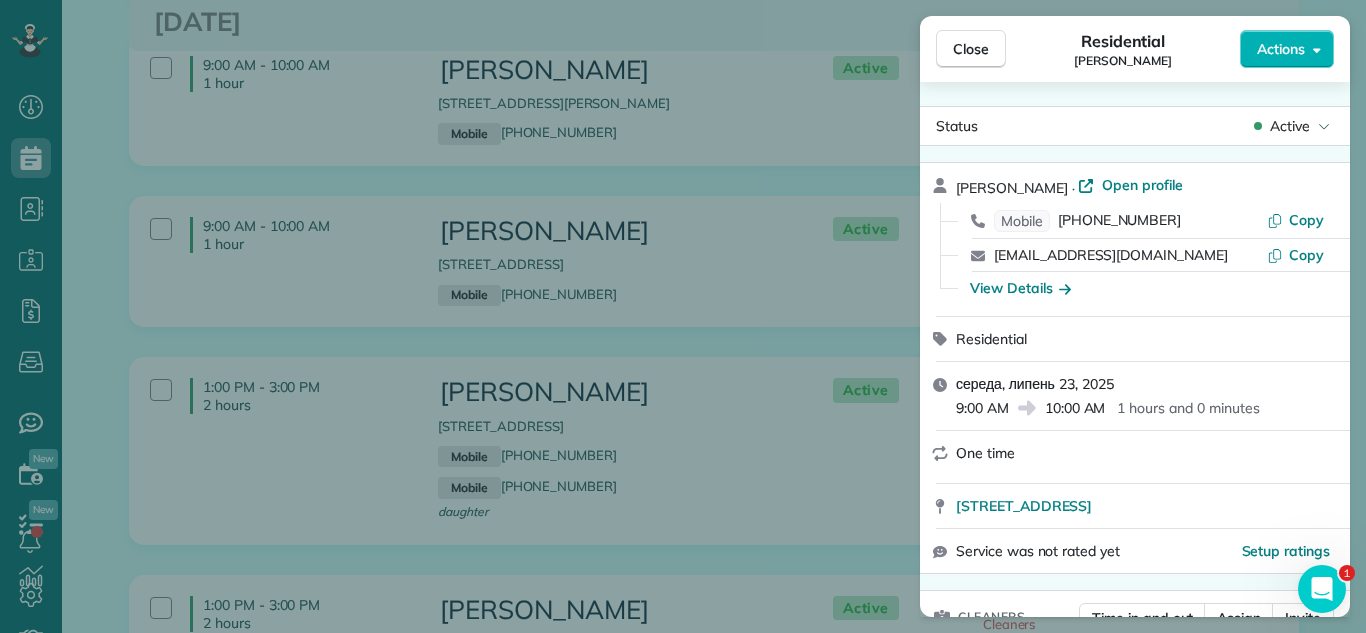 click on "Actions" at bounding box center (1281, 49) 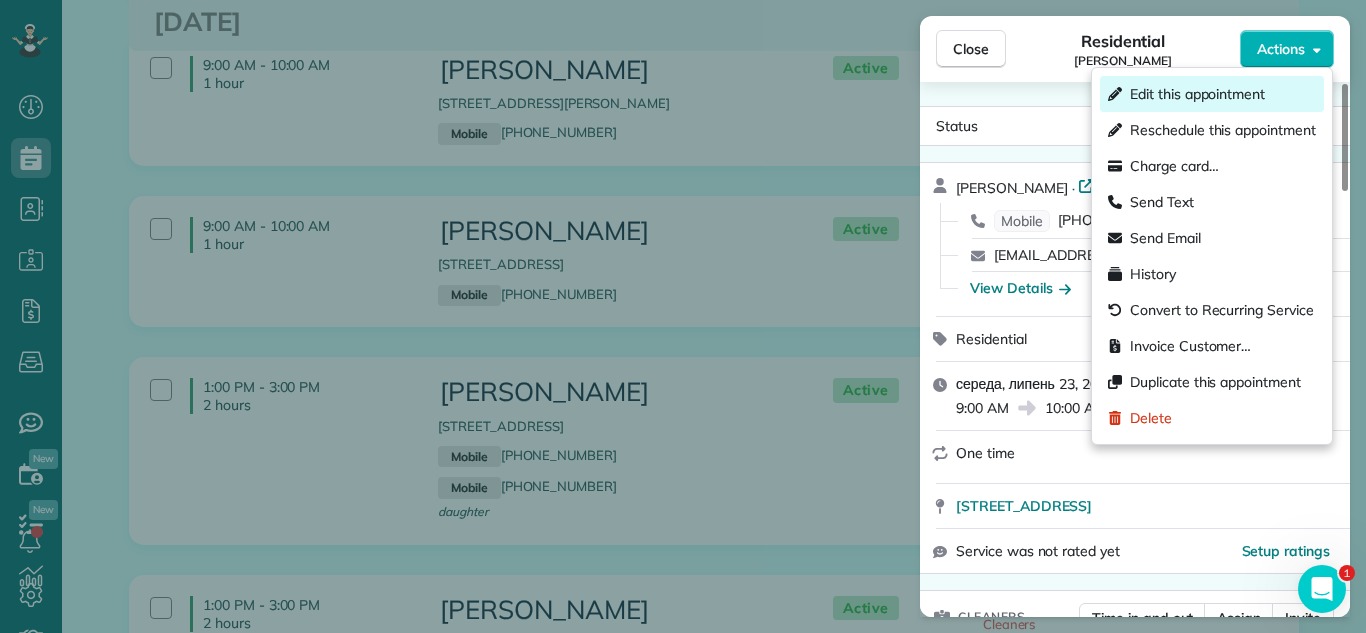 click on "Edit this appointment" at bounding box center [1197, 94] 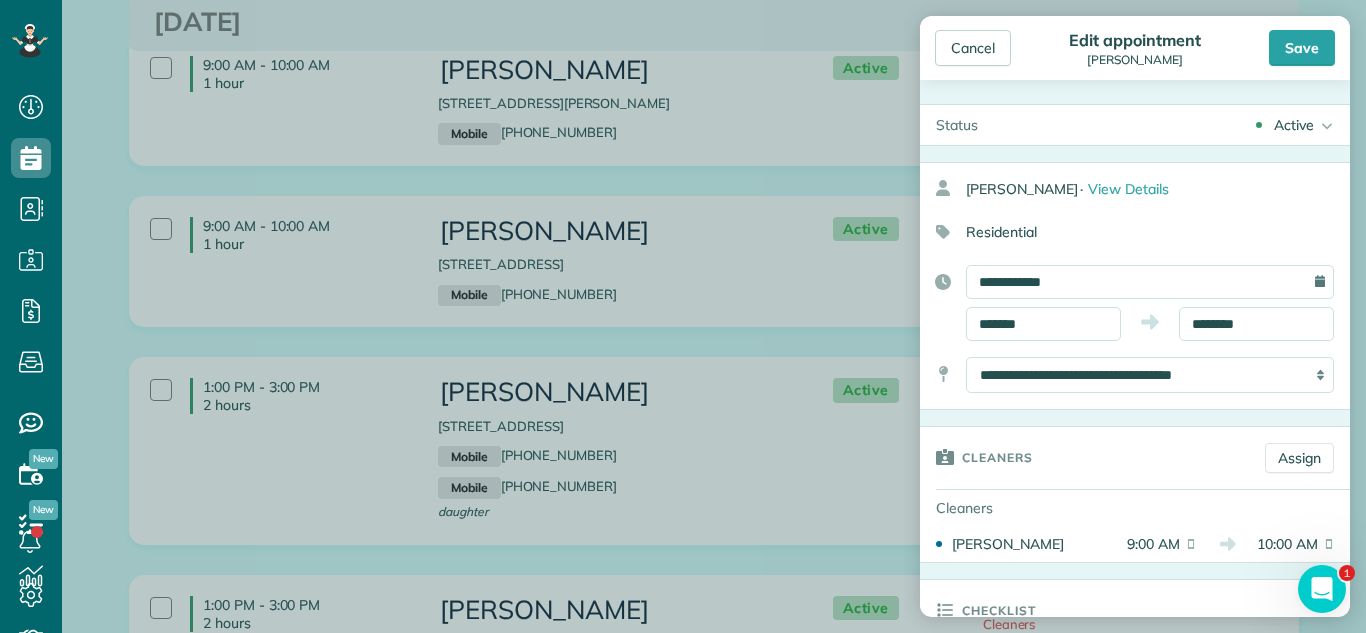 click on "**********" at bounding box center [1135, 286] 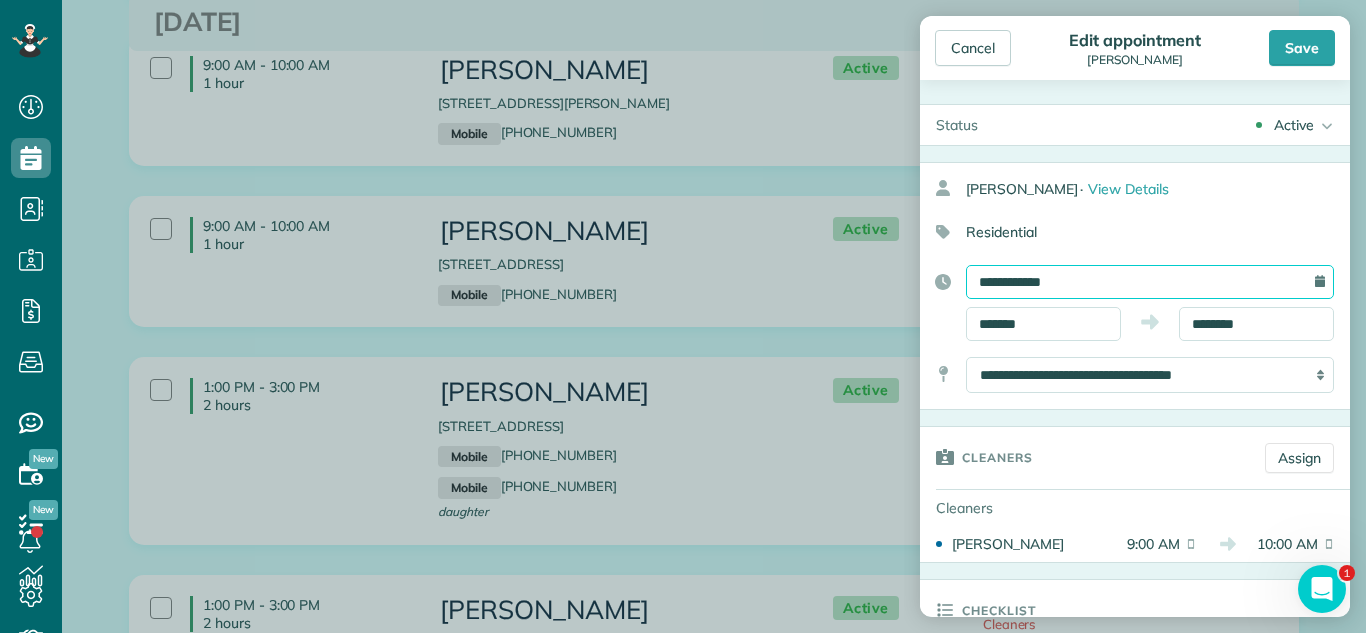 click on "**********" at bounding box center [1150, 282] 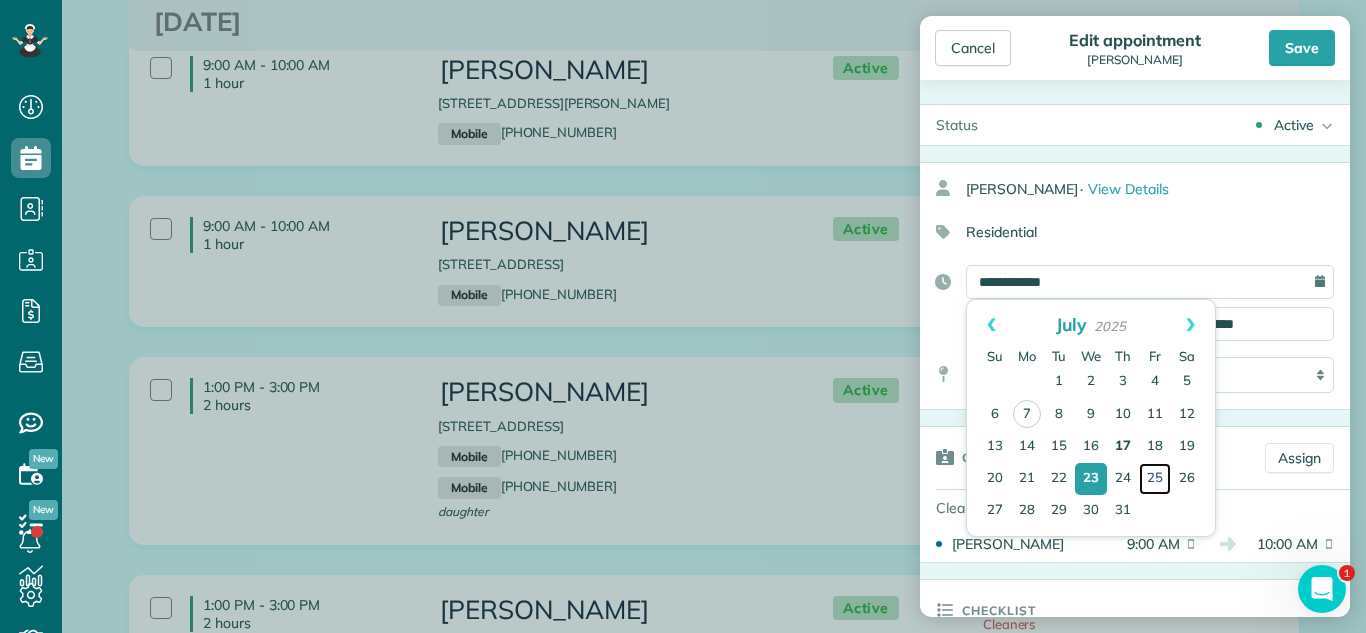 drag, startPoint x: 1151, startPoint y: 480, endPoint x: 1107, endPoint y: 445, distance: 56.22277 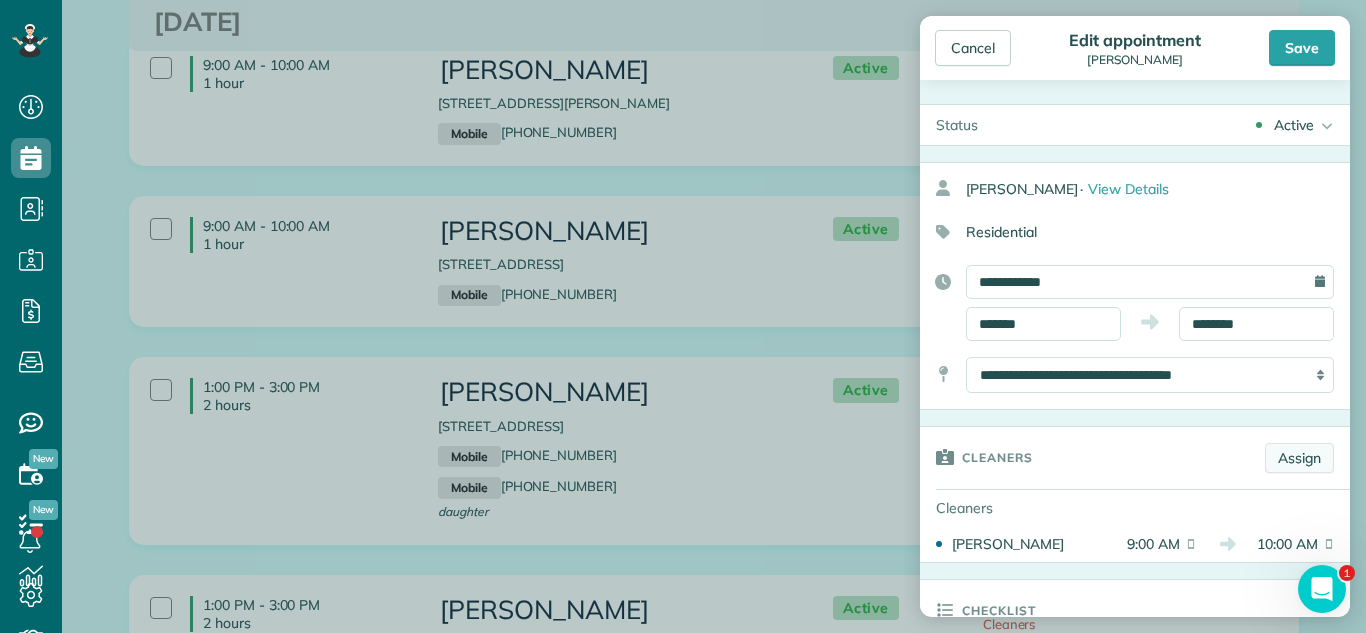 click on "Assign" at bounding box center (1299, 458) 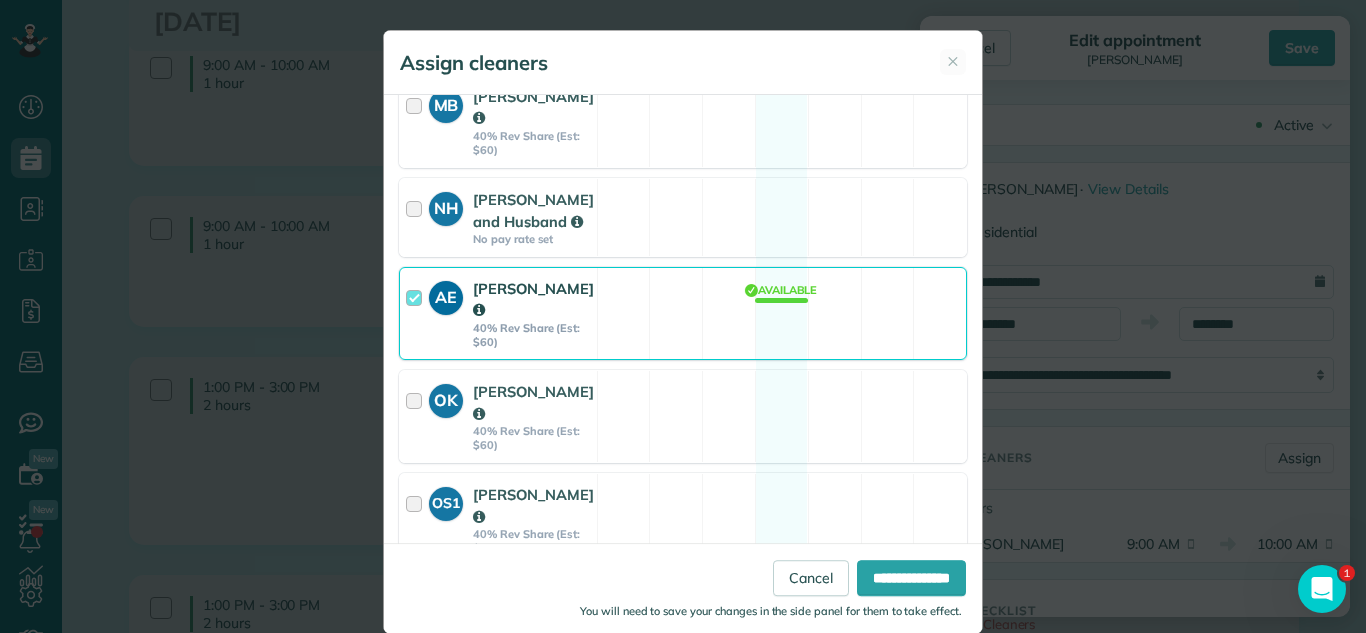 scroll, scrollTop: 1015, scrollLeft: 0, axis: vertical 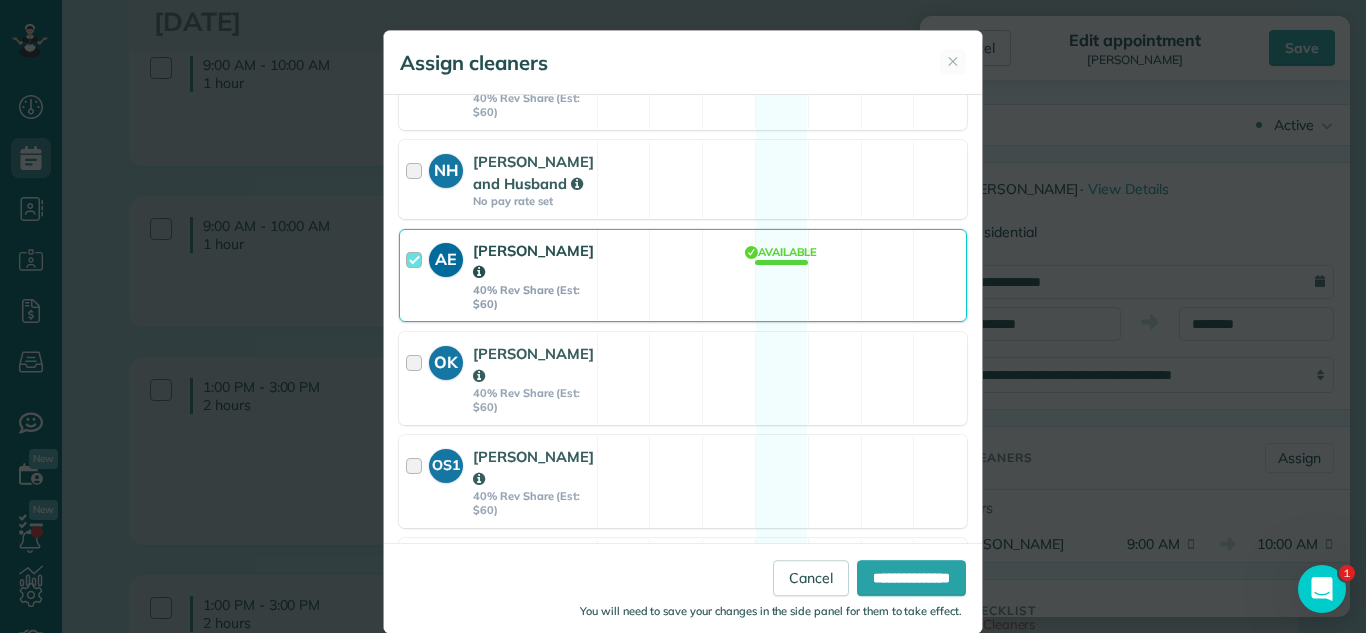 click on "AE
[PERSON_NAME]
40% Rev Share (Est: $60)
Available" at bounding box center [683, 275] 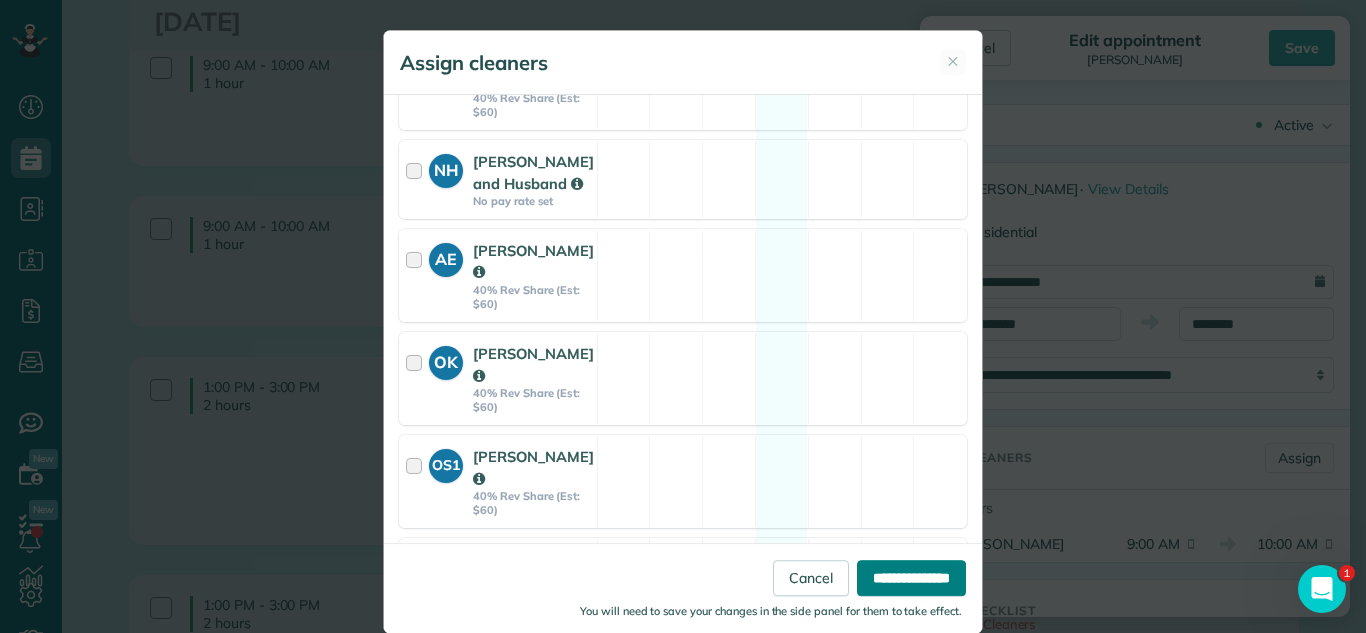 click on "**********" at bounding box center (911, 578) 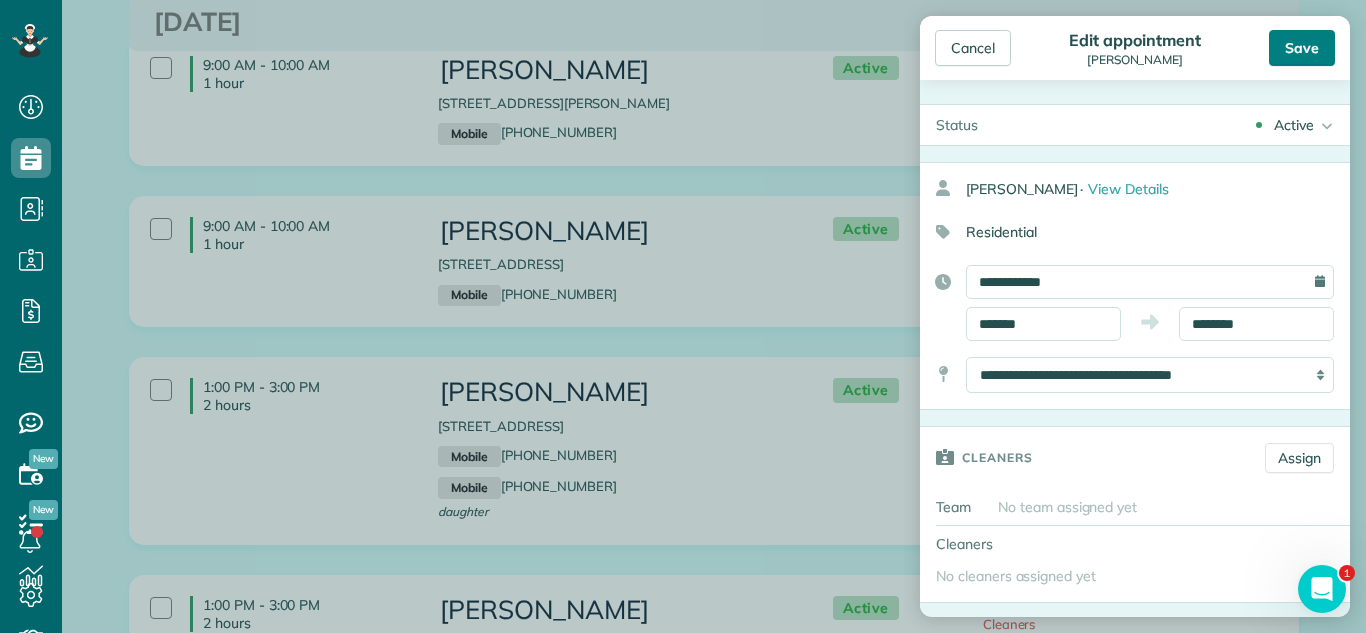 click on "Save" at bounding box center (1302, 48) 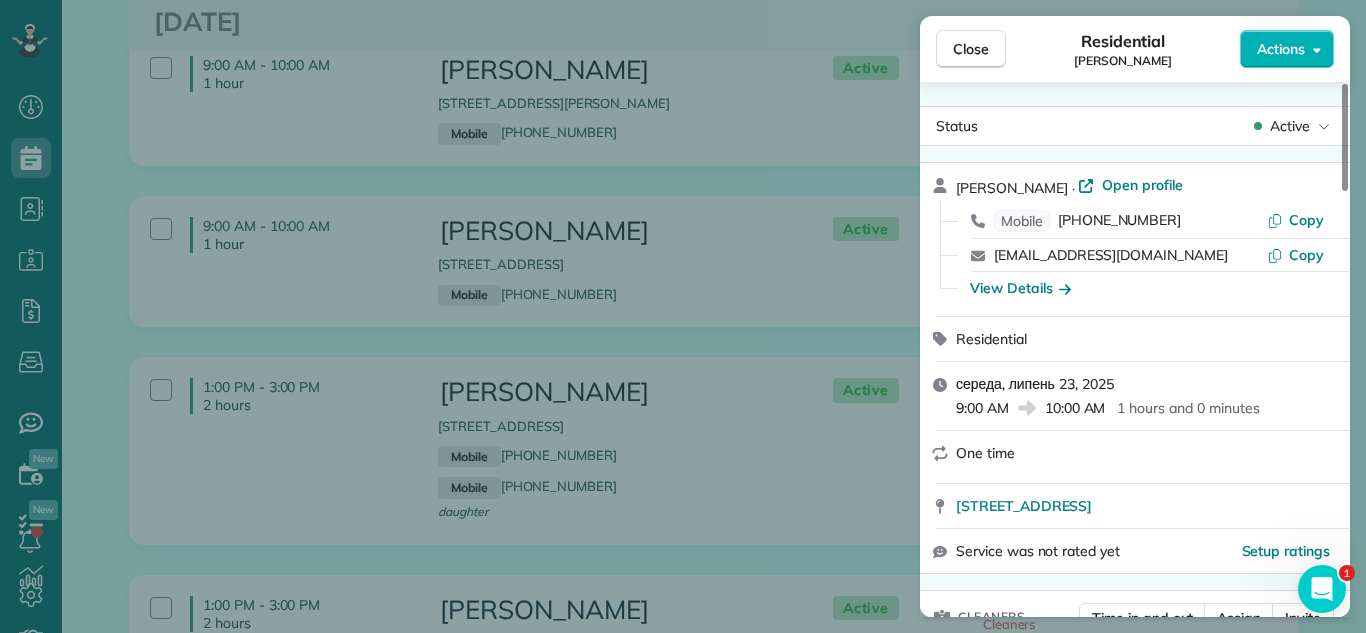 type 